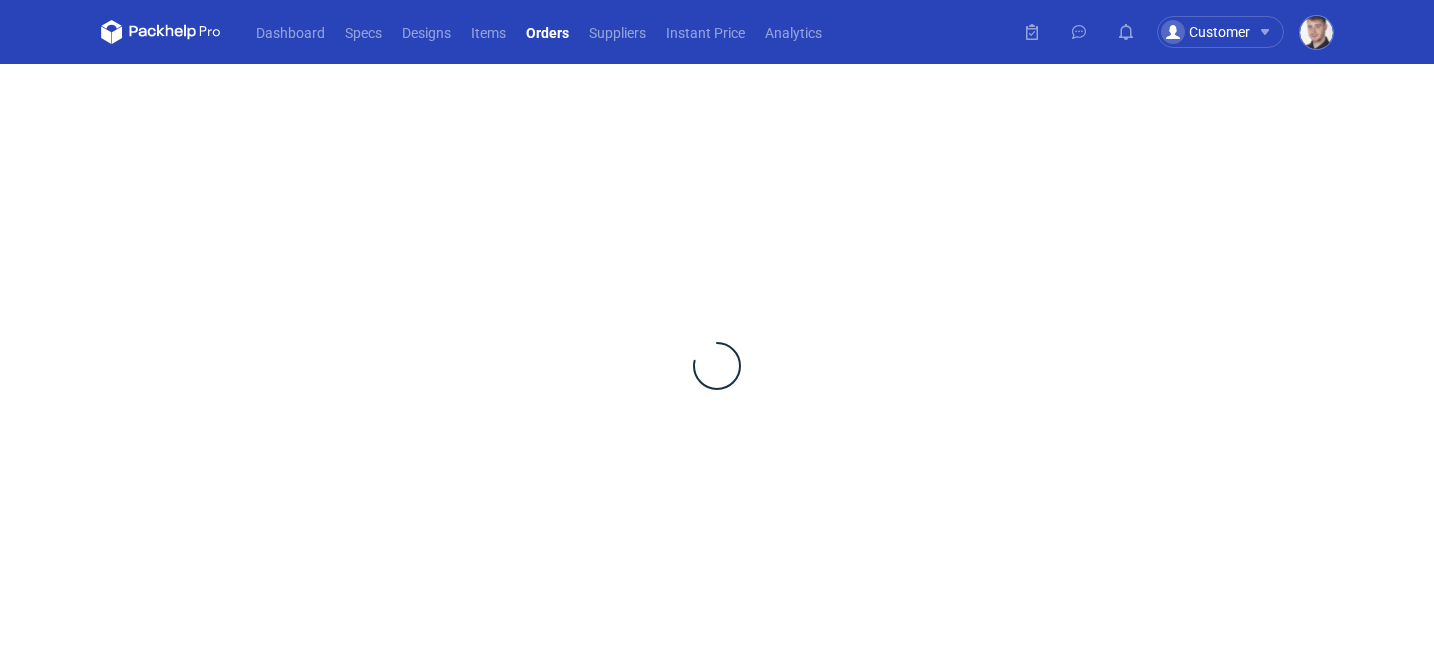 scroll, scrollTop: 0, scrollLeft: 0, axis: both 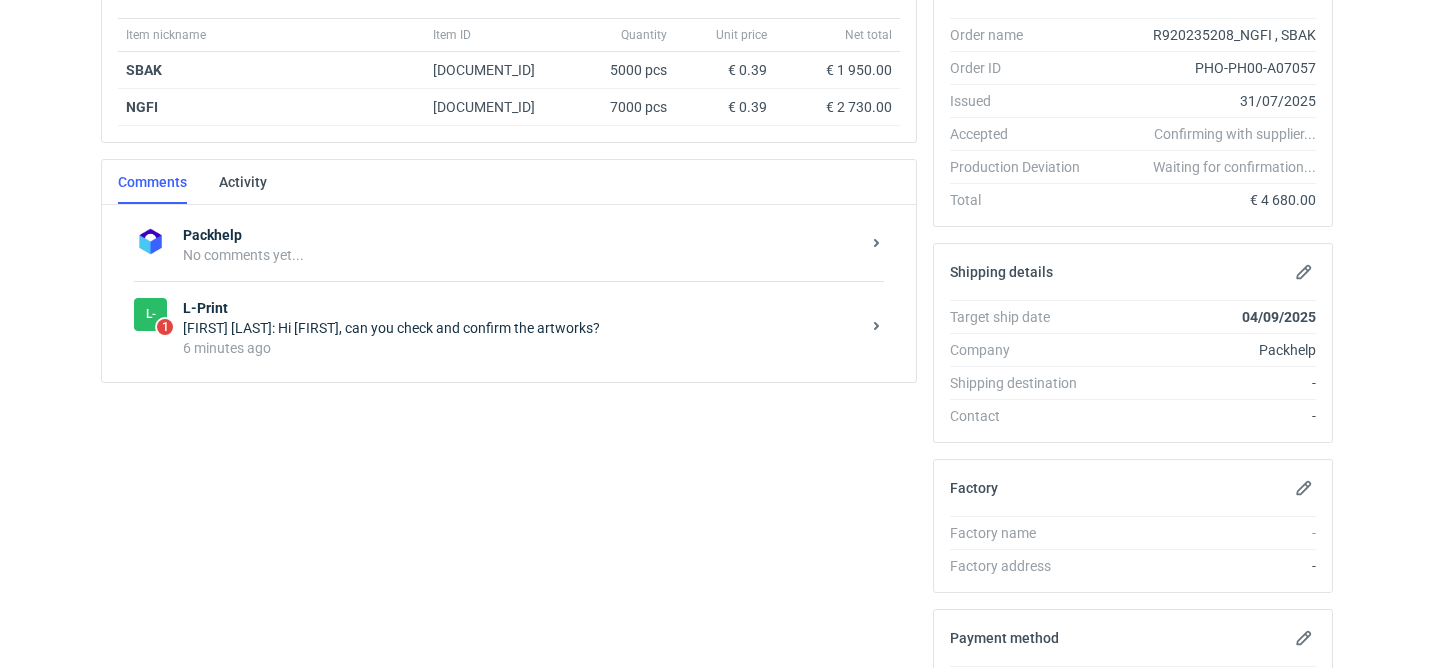 click on "L-Print" at bounding box center (521, 308) 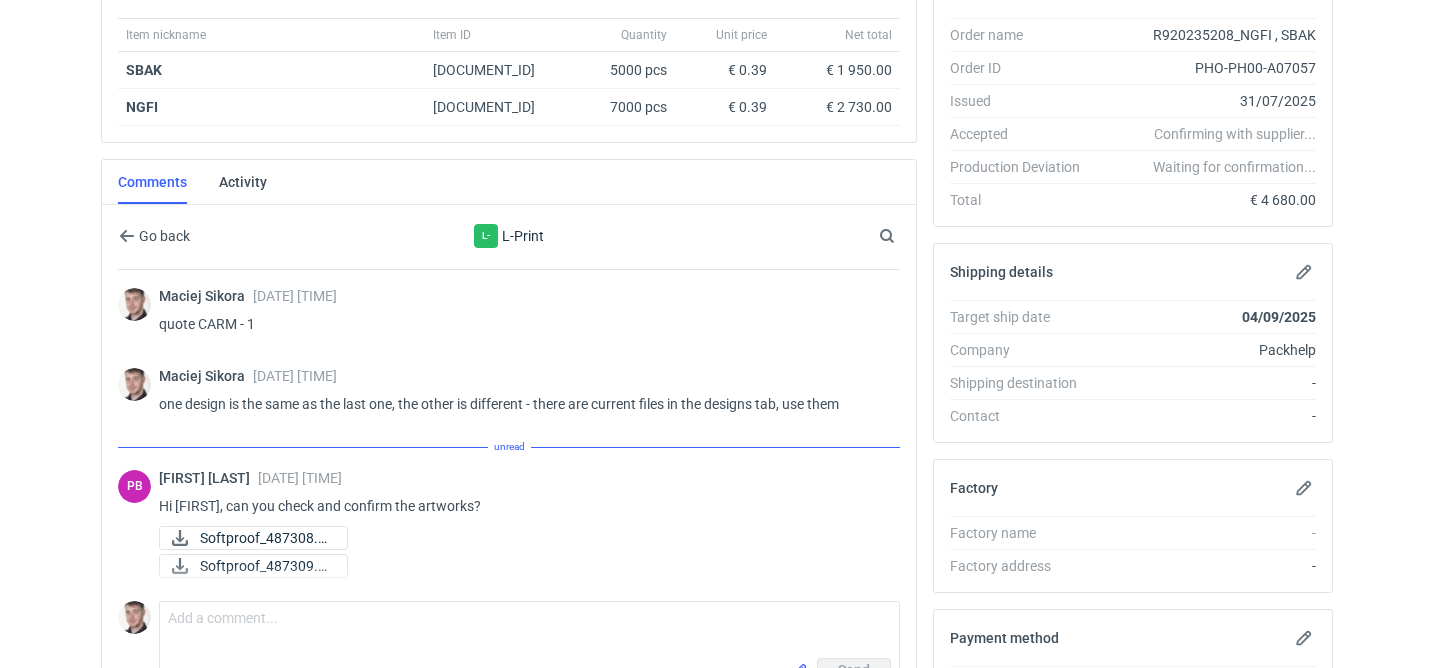 scroll, scrollTop: 509, scrollLeft: 0, axis: vertical 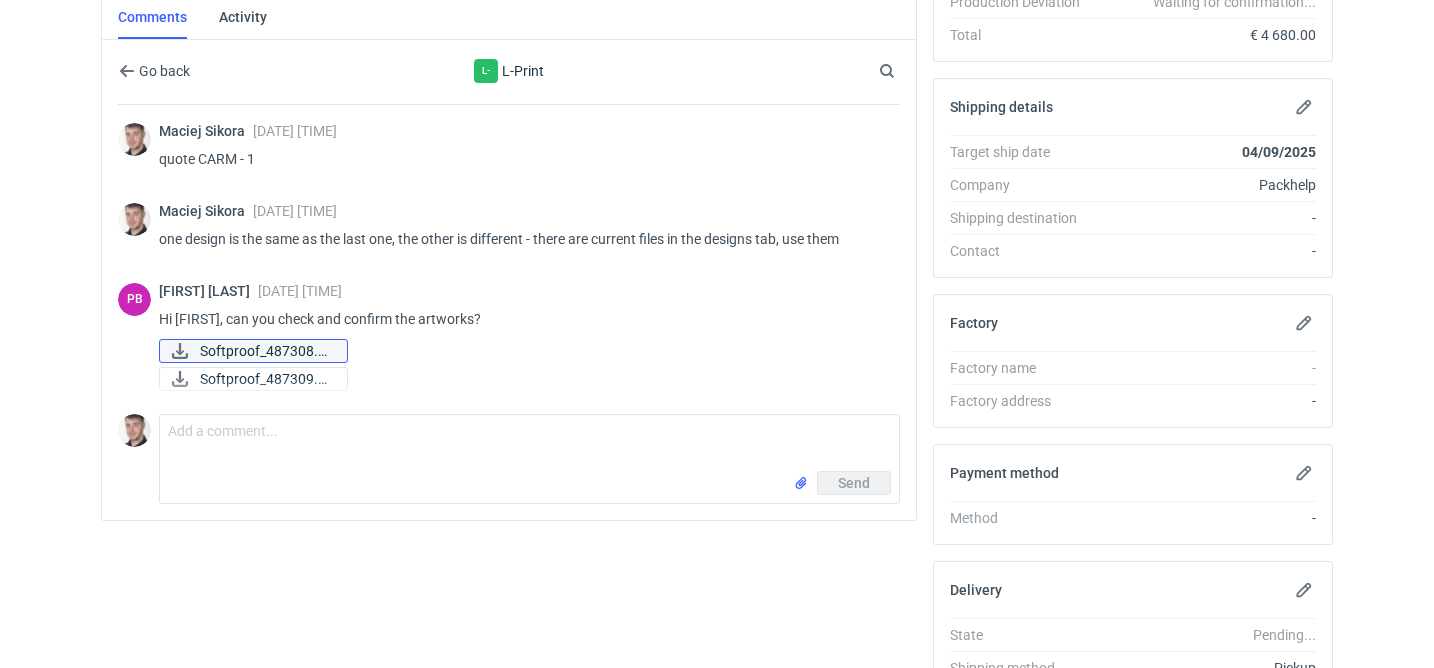 click on "Softproof_487308.pdf" at bounding box center [265, 351] 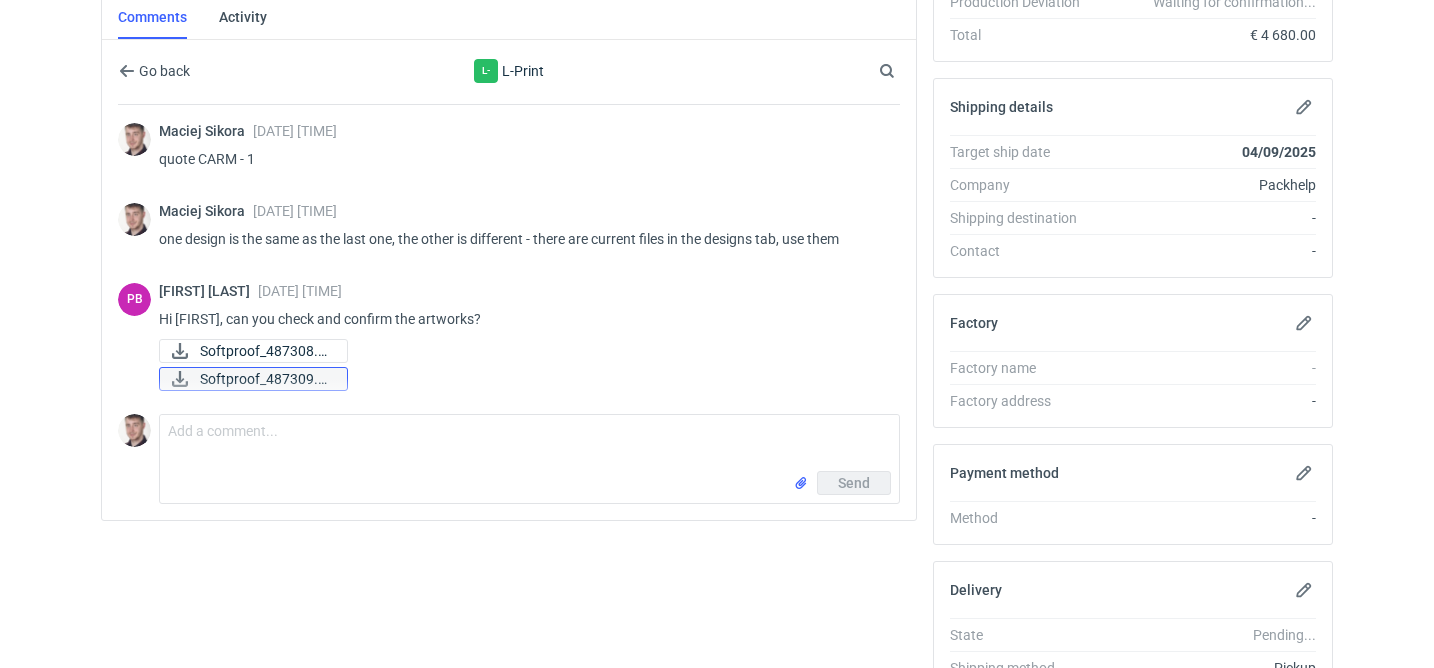 click on "Softproof_487309.pdf" at bounding box center [265, 379] 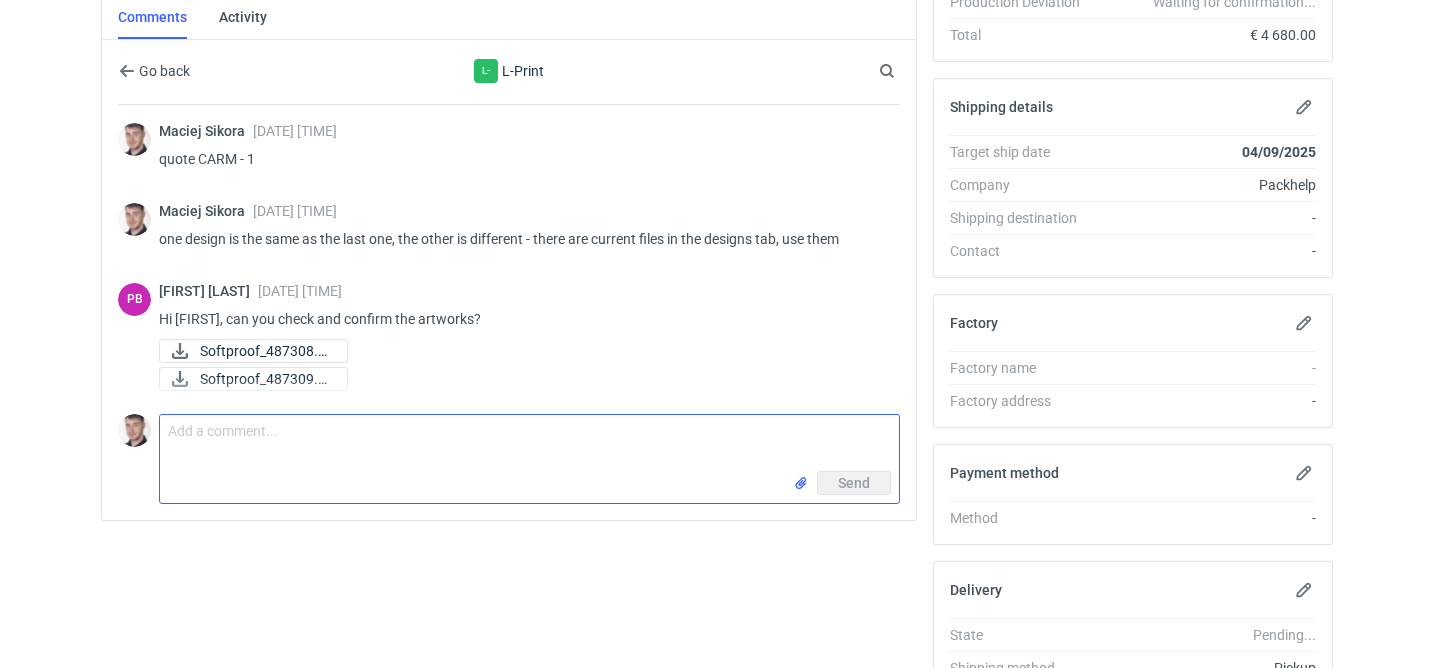 click on "Comment message" at bounding box center [529, 443] 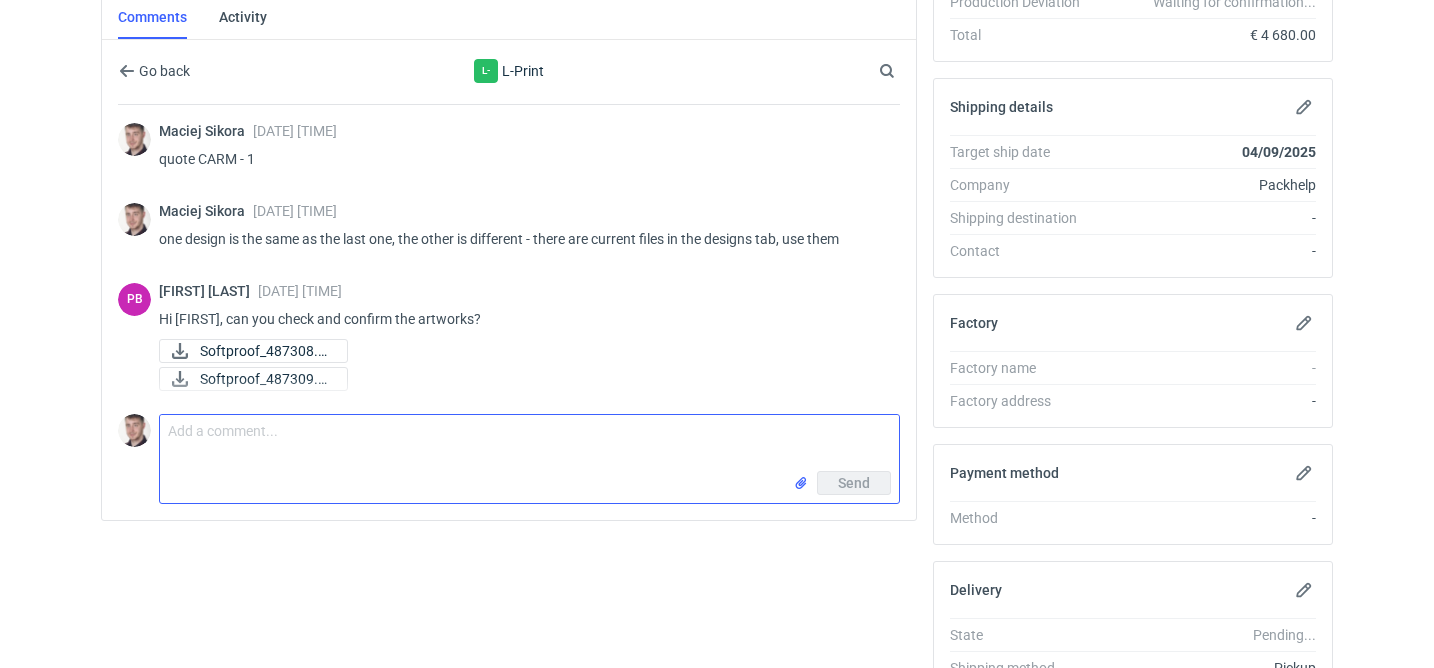 paste on "accepts" 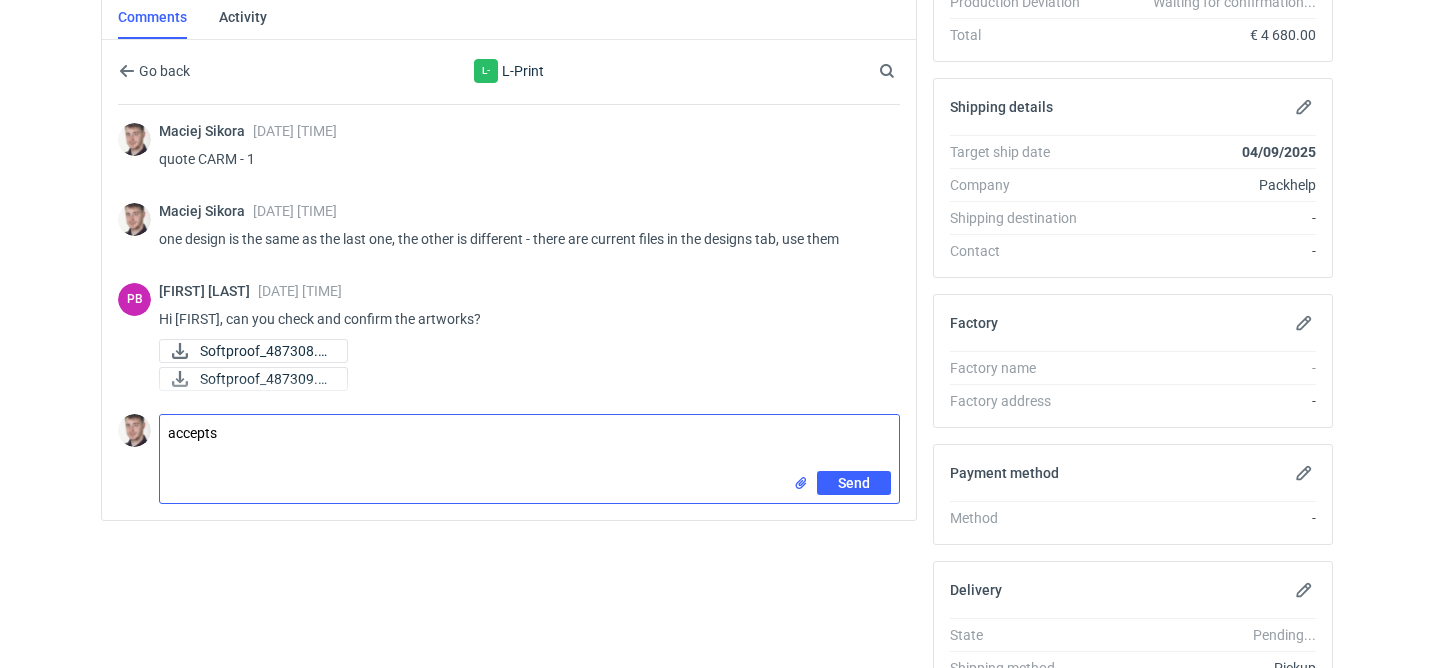 type on "accepts" 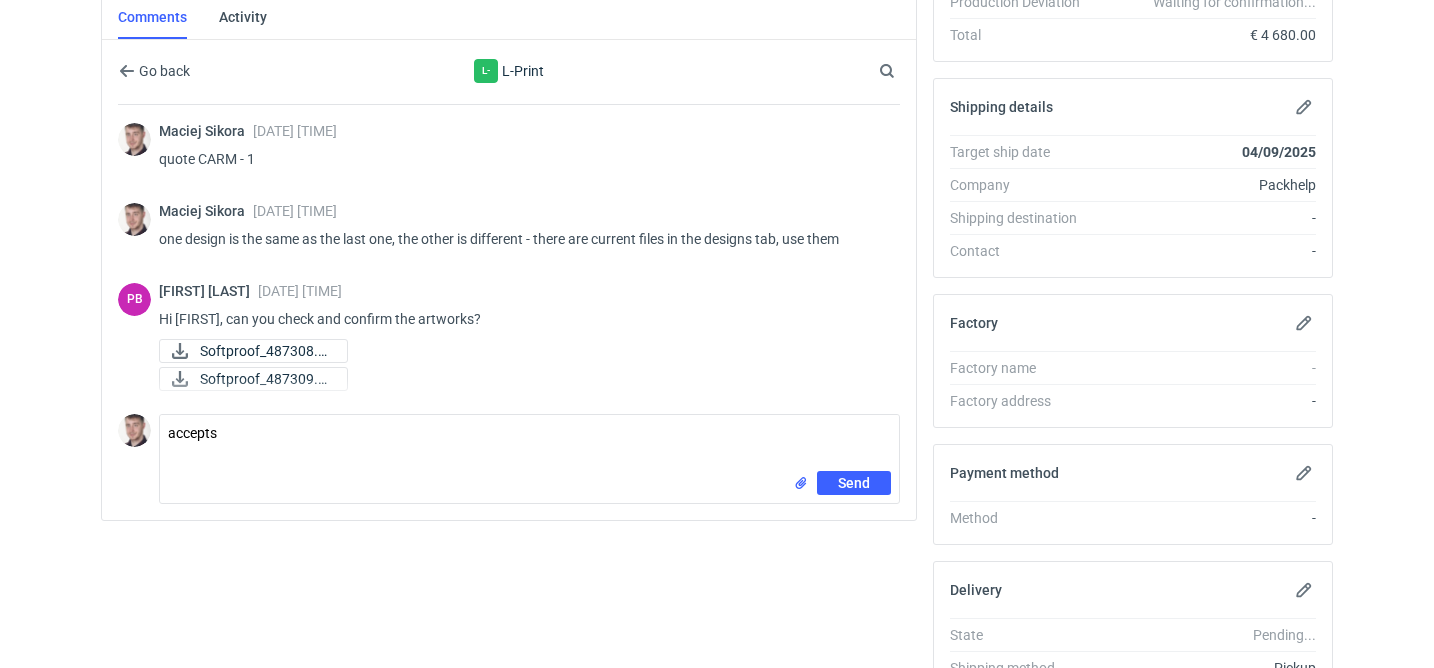 type 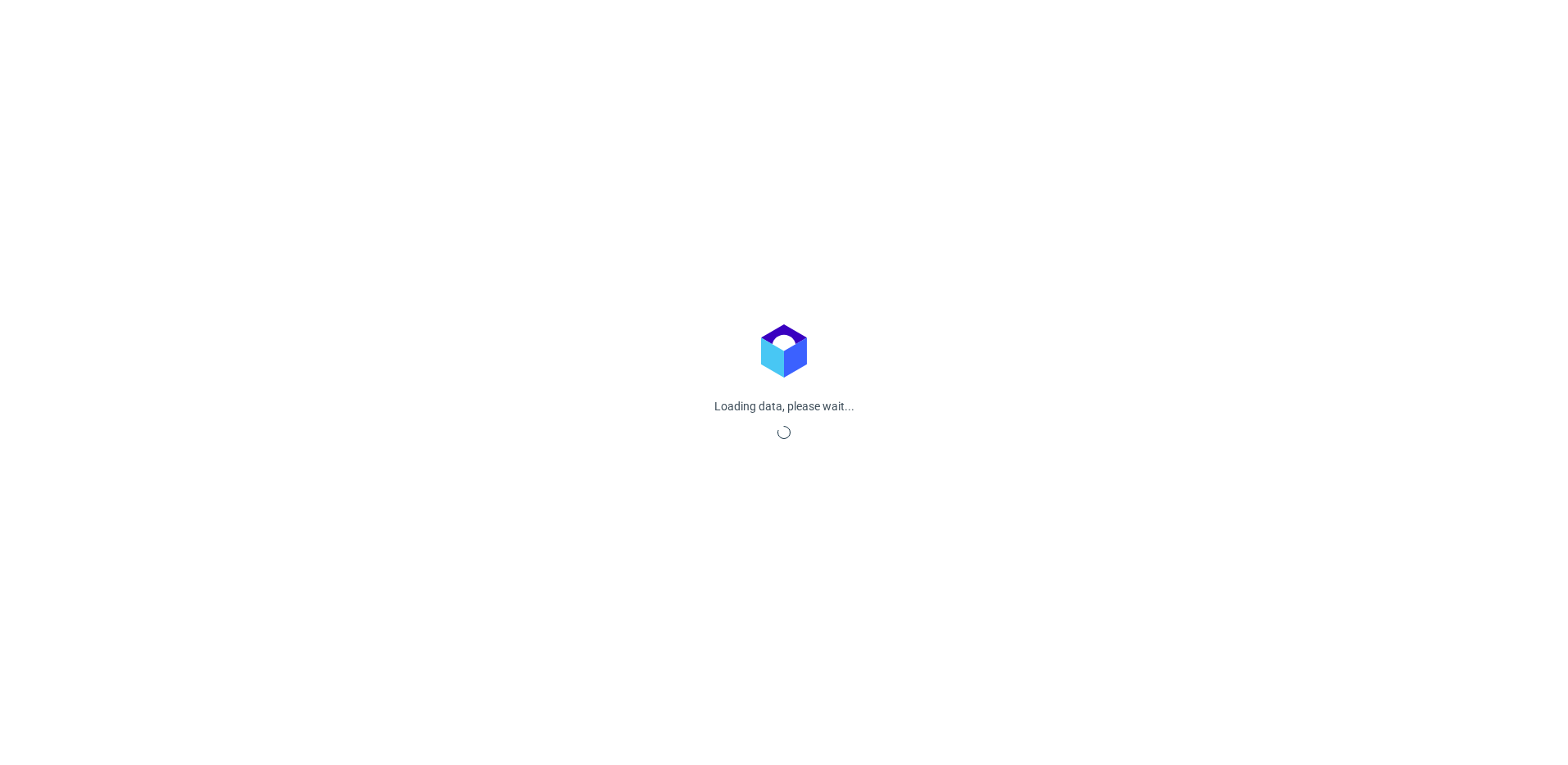 scroll, scrollTop: 0, scrollLeft: 0, axis: both 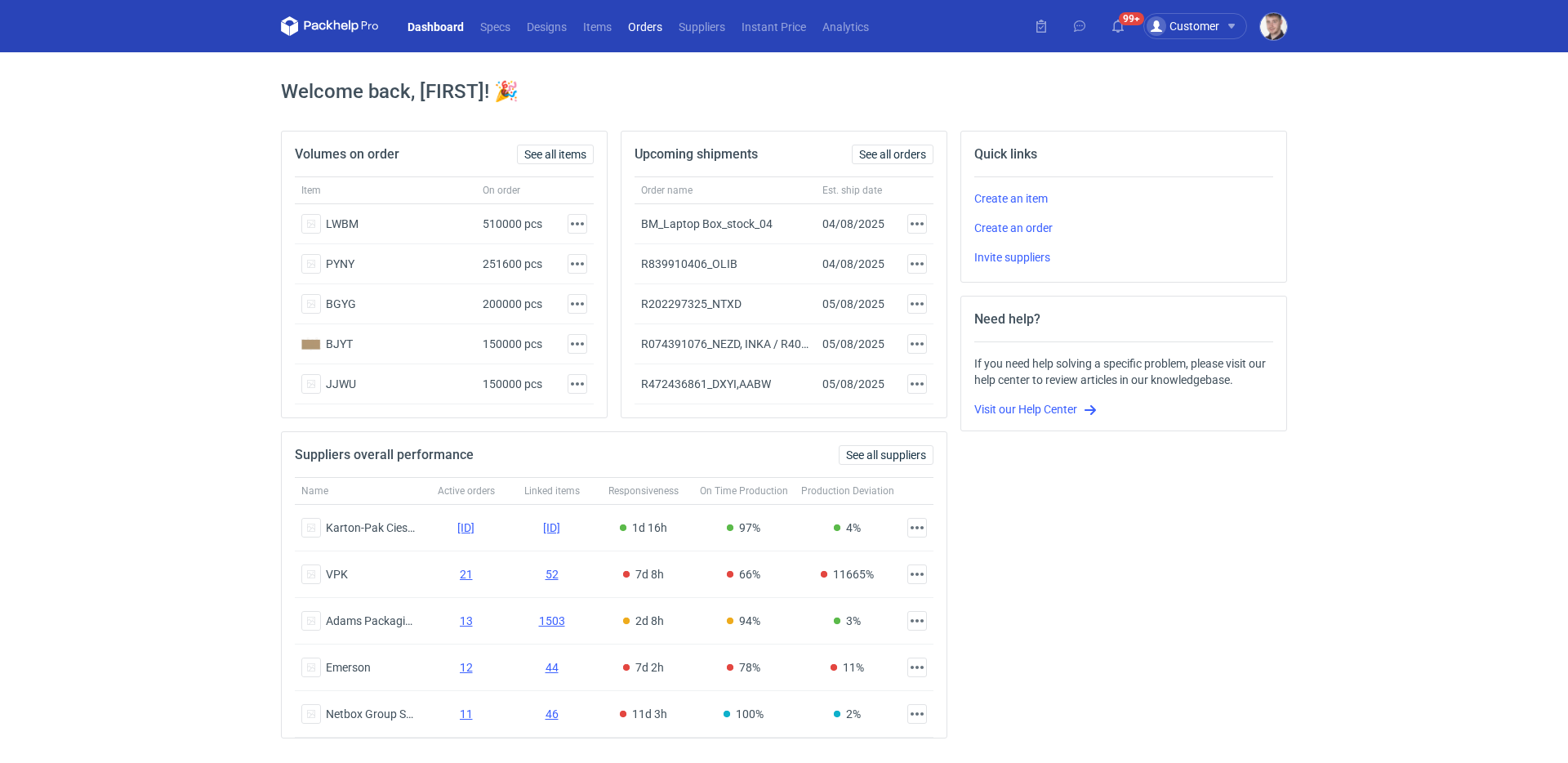 click on "Orders" at bounding box center (645, 26) 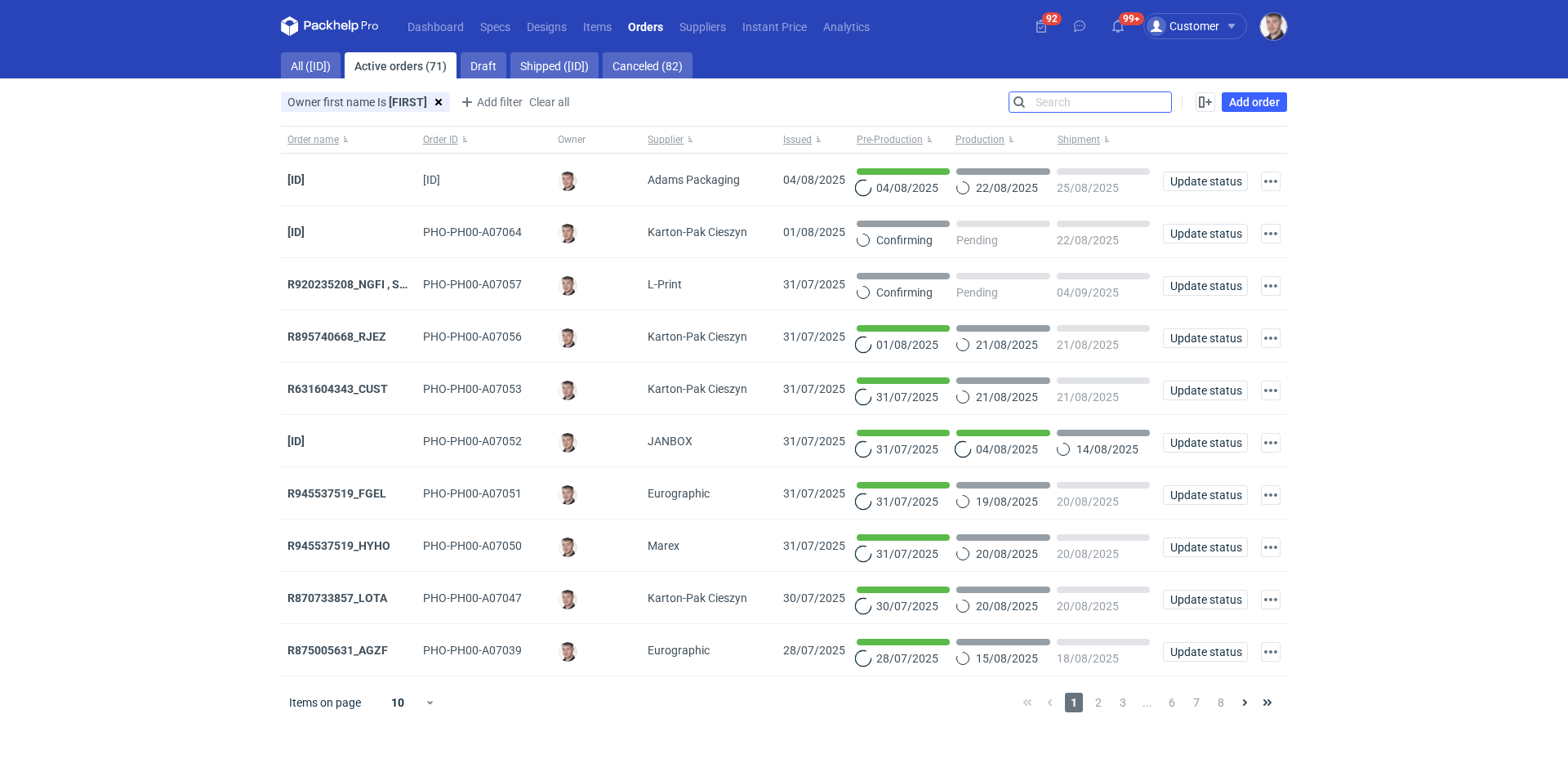 click on "Search" at bounding box center (1090, 102) 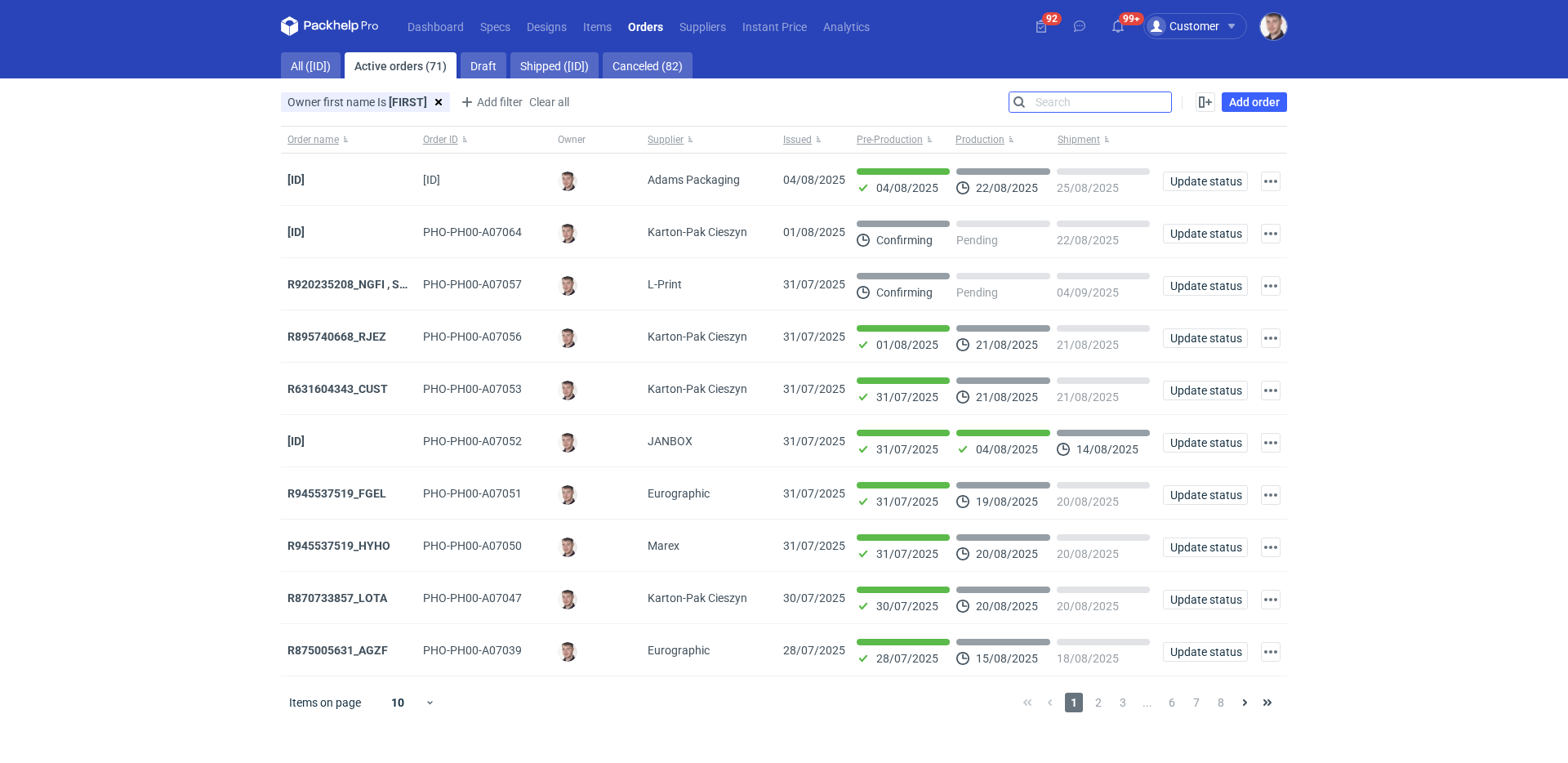 paste on "R648243727" 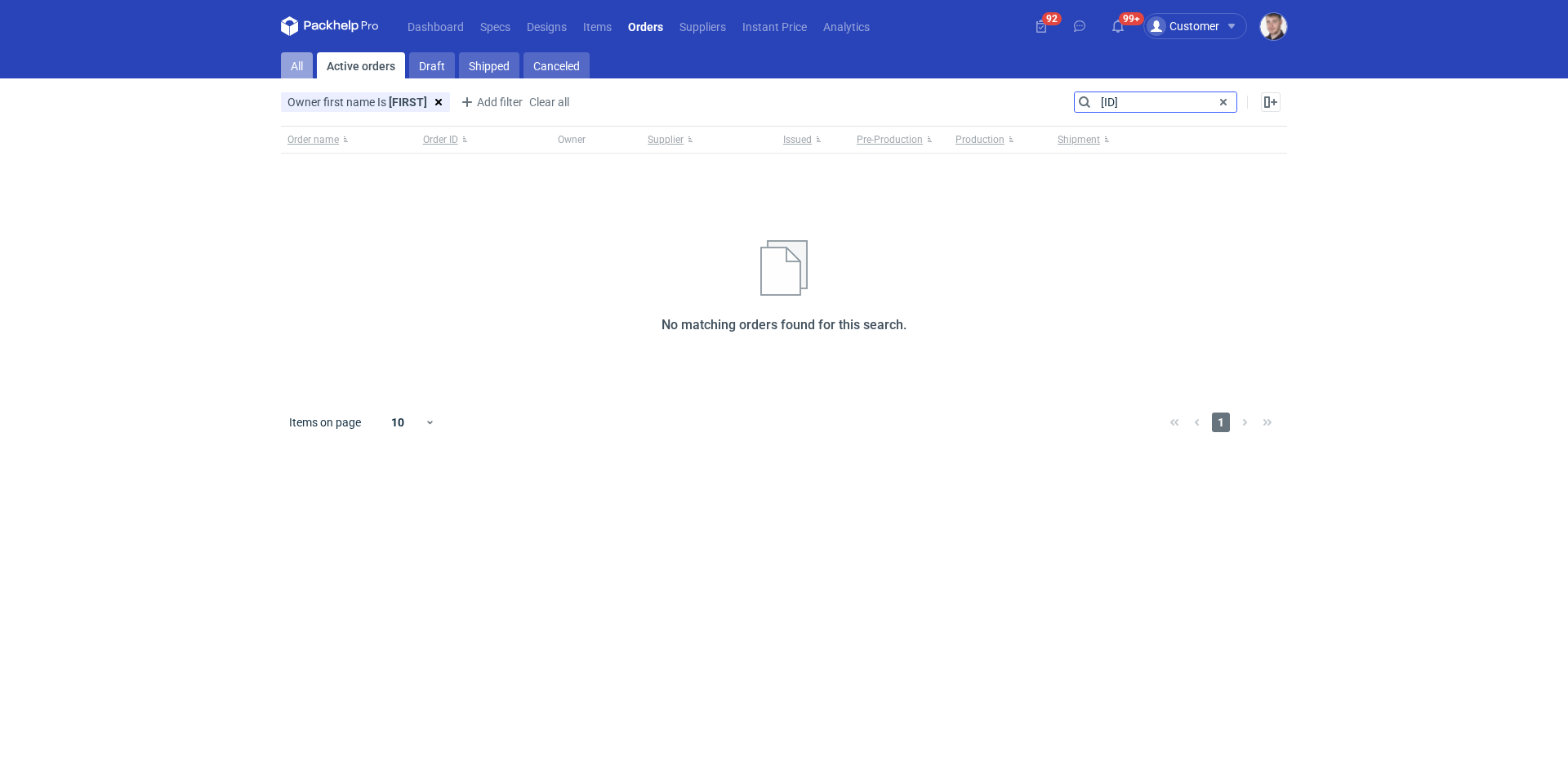 type on "R648243727" 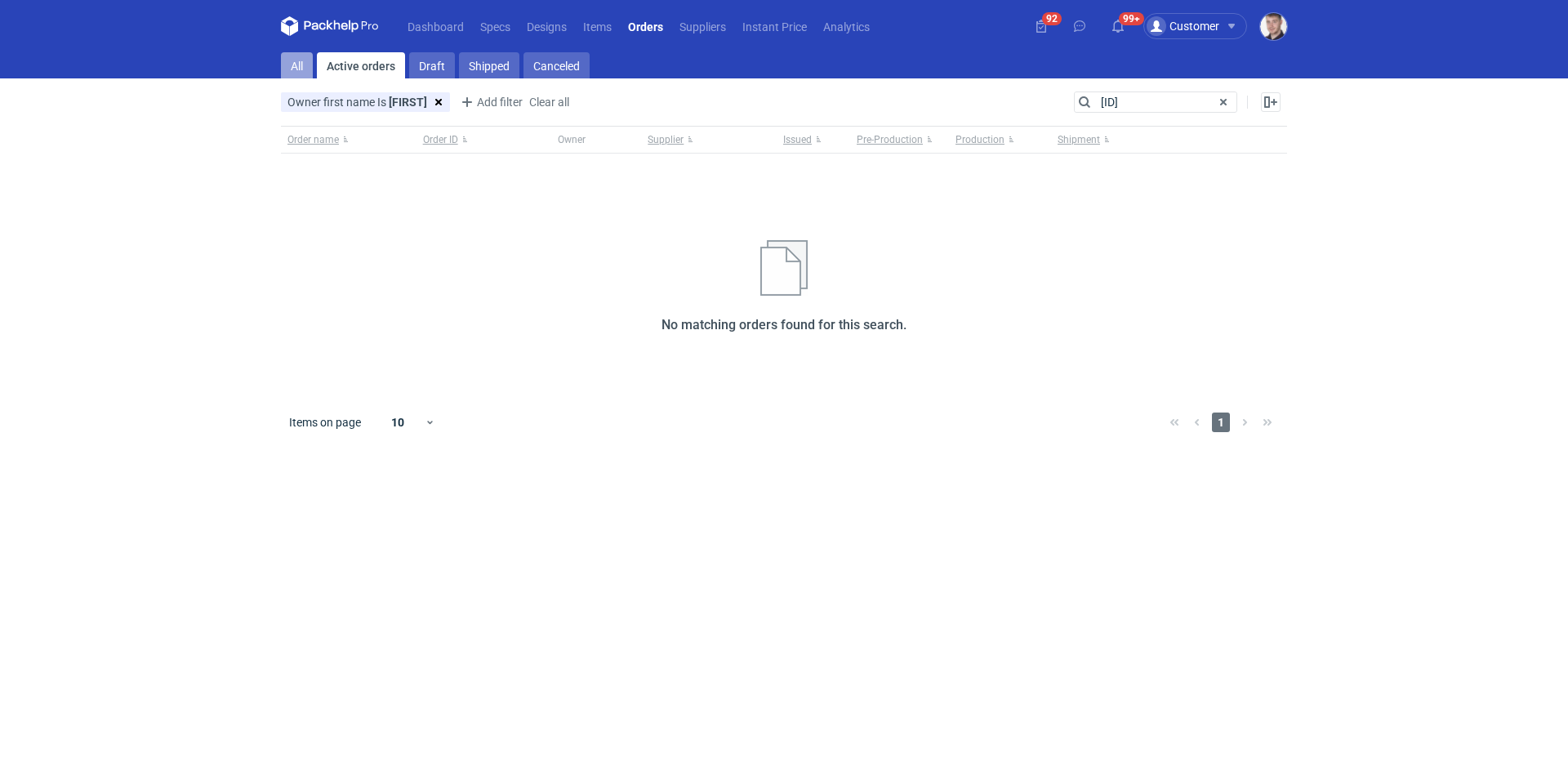 click on "All" at bounding box center [296, 65] 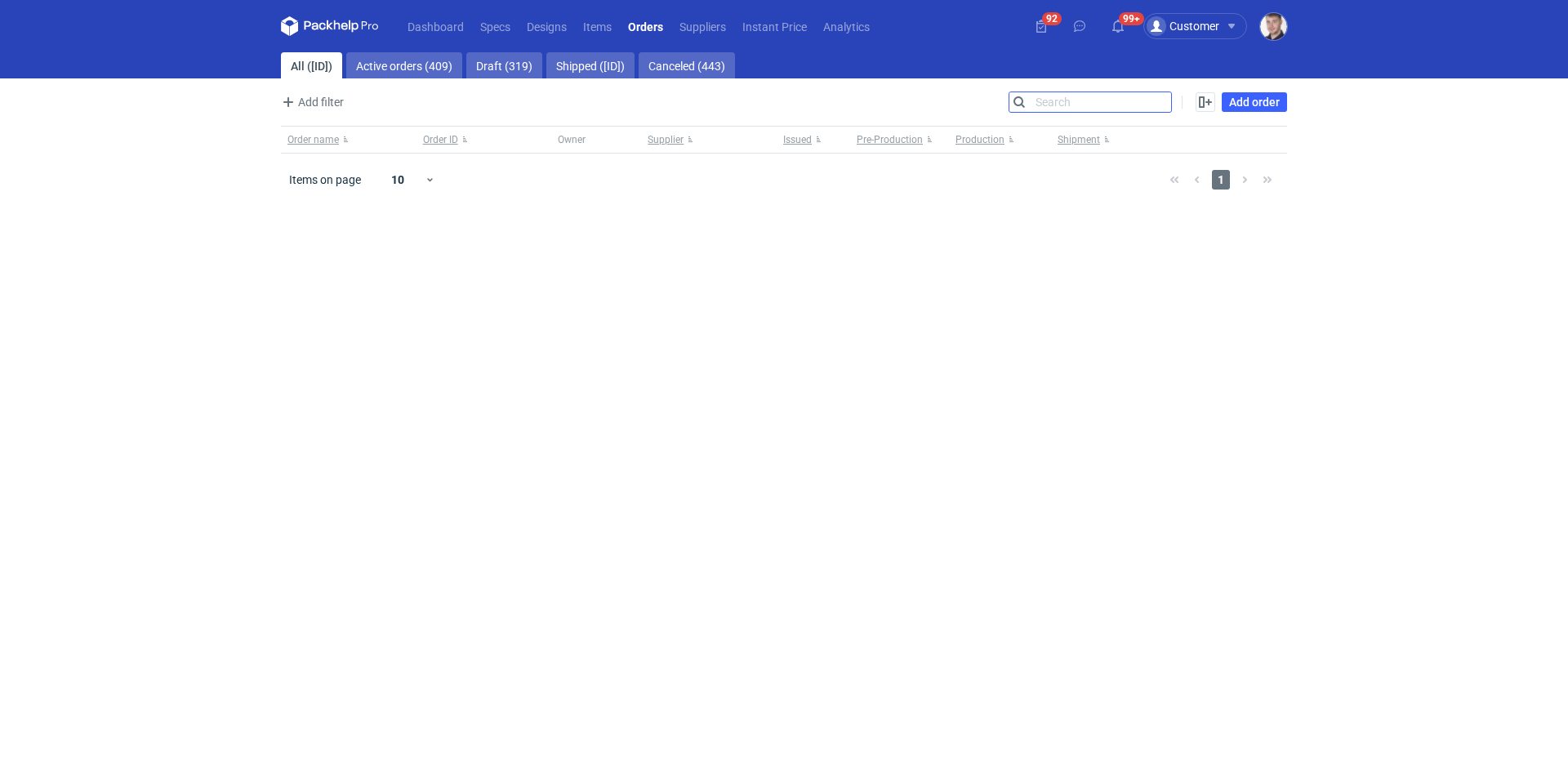 click on "Search" at bounding box center (1090, 102) 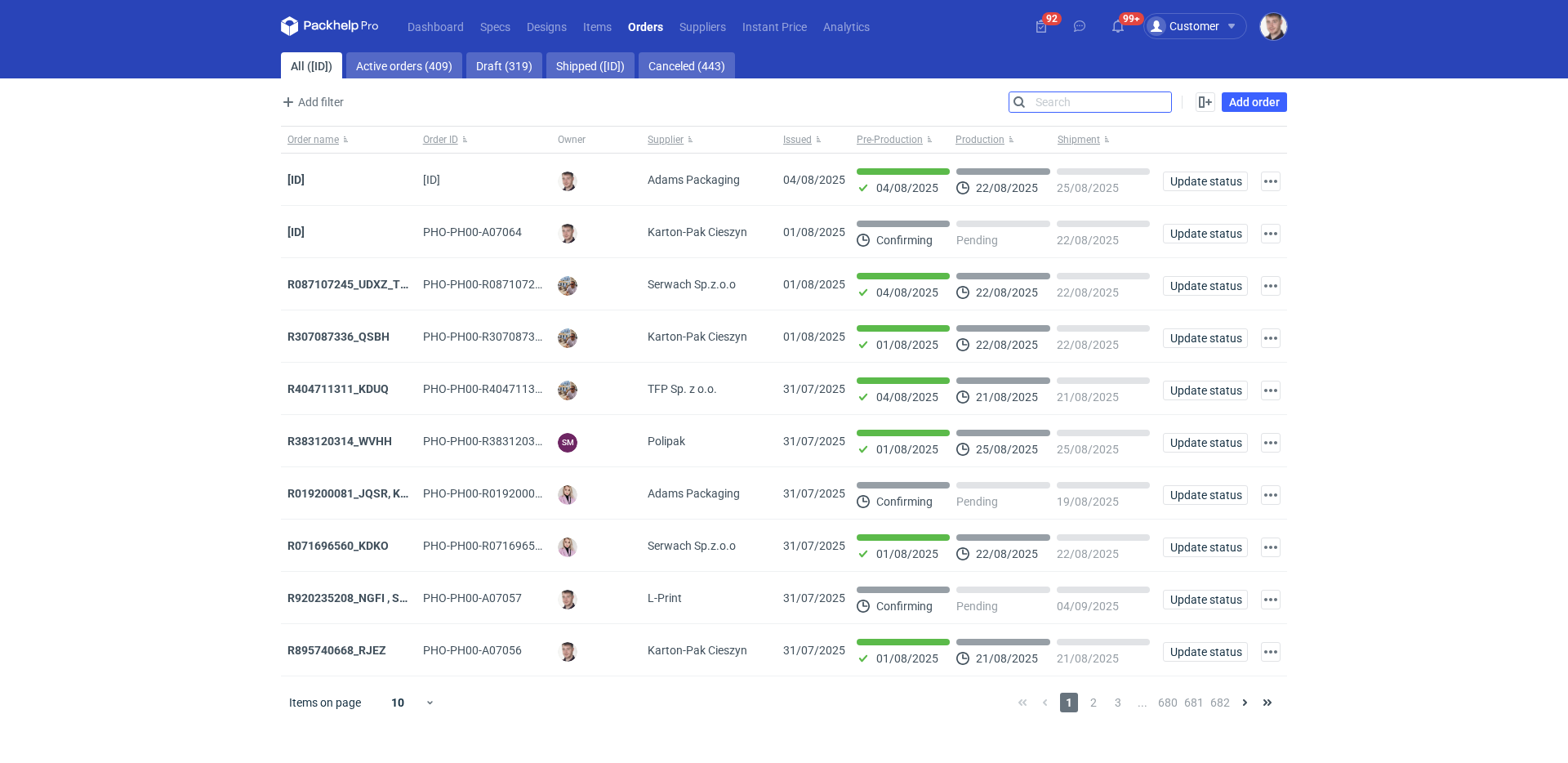 paste on "R648243727" 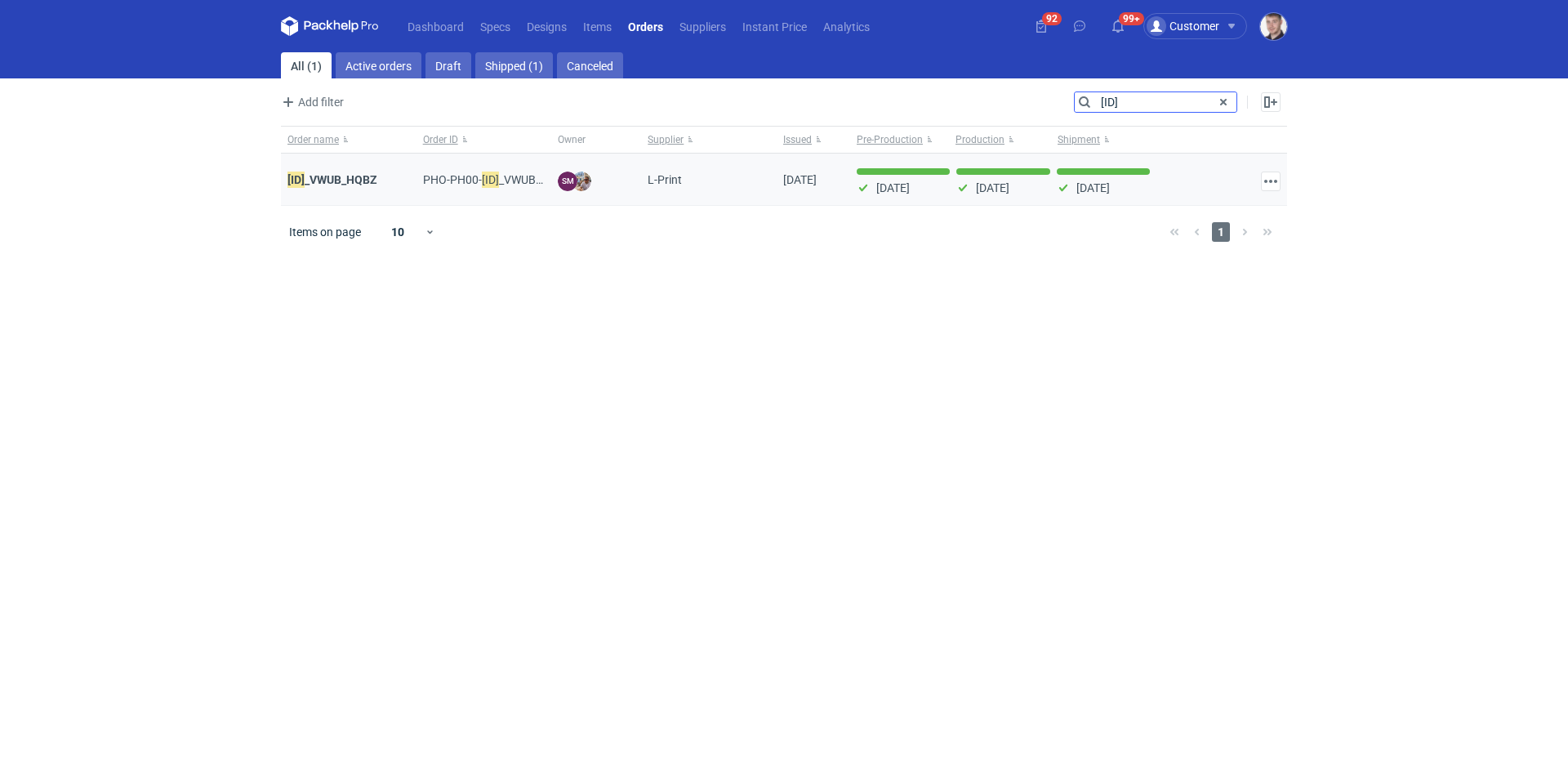 type on "R648243727" 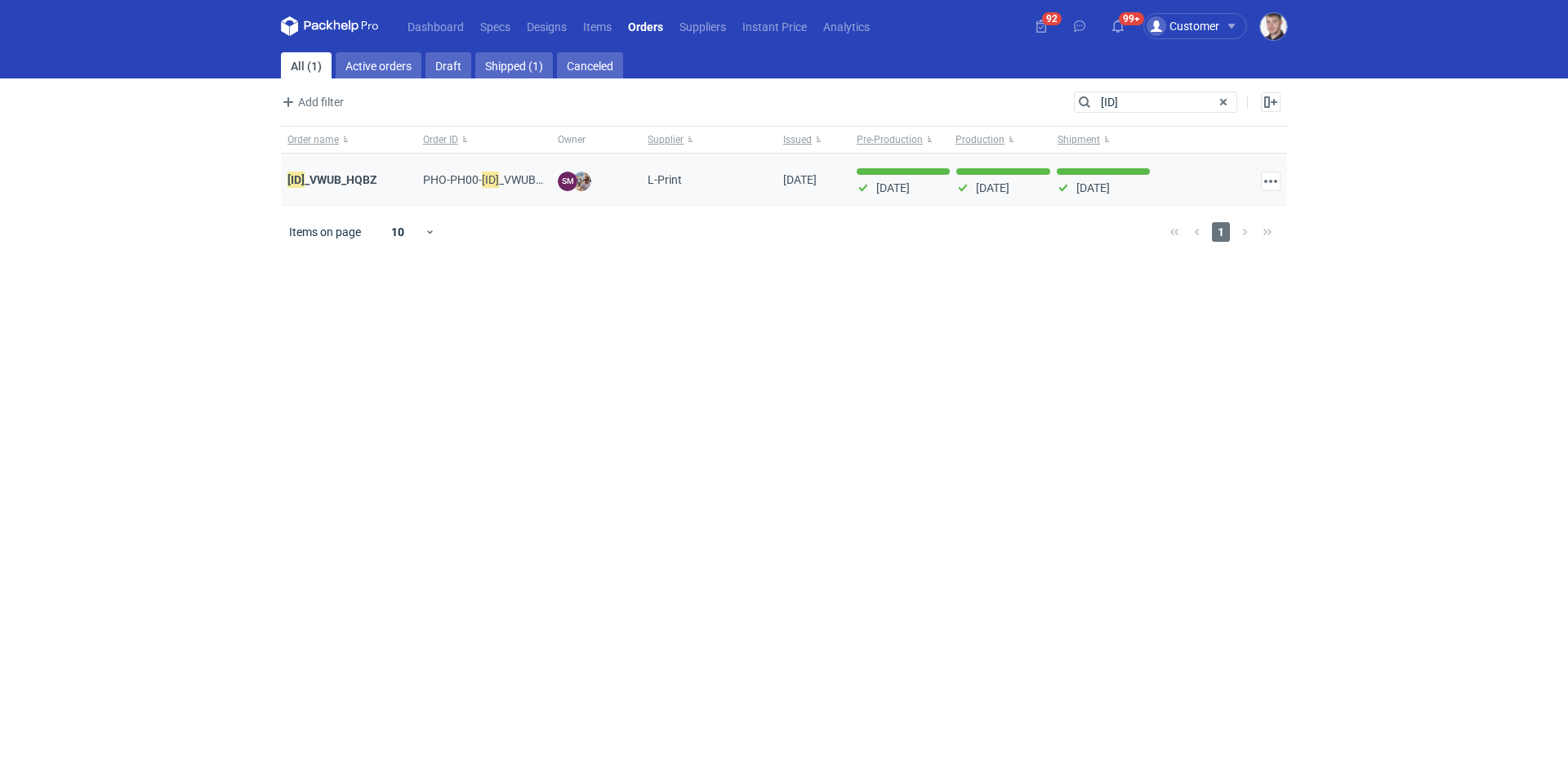 click on "R648243727 _VWUB_HQBZ" at bounding box center [349, 180] 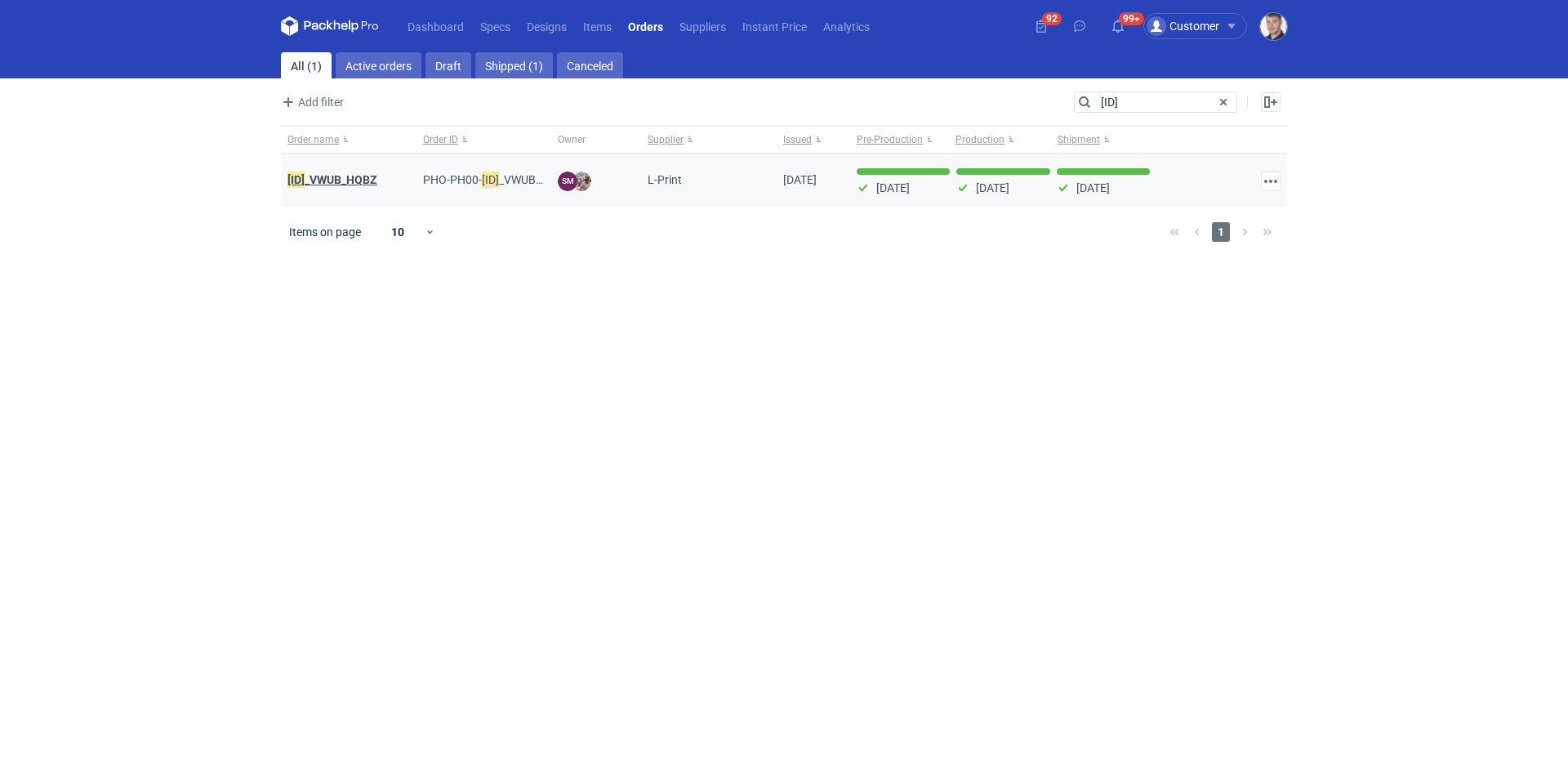 click on "R648243727 _VWUB_HQBZ" at bounding box center [332, 180] 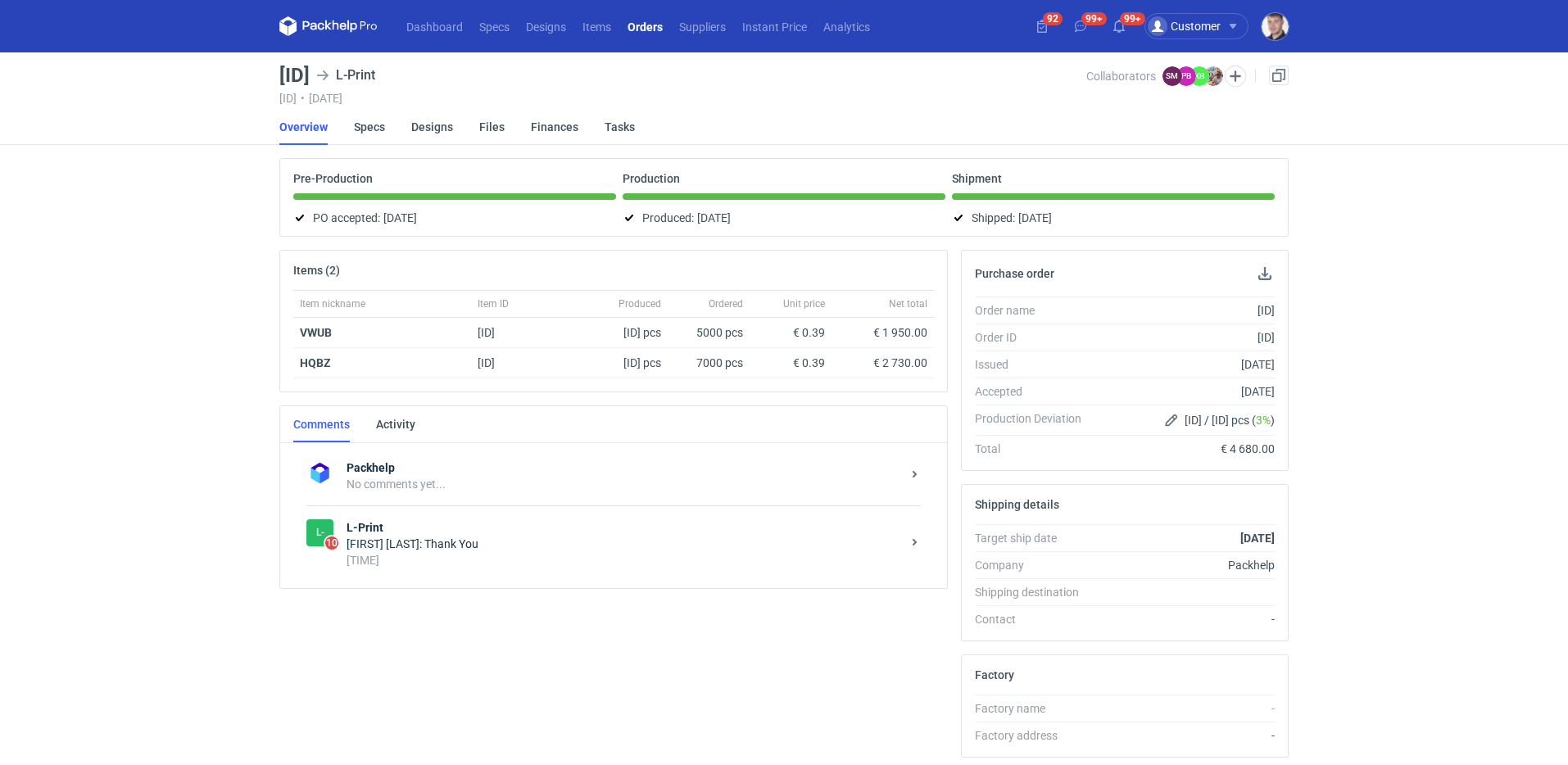 click on "Michał Palasek: Thank You" at bounding box center (623, 544) 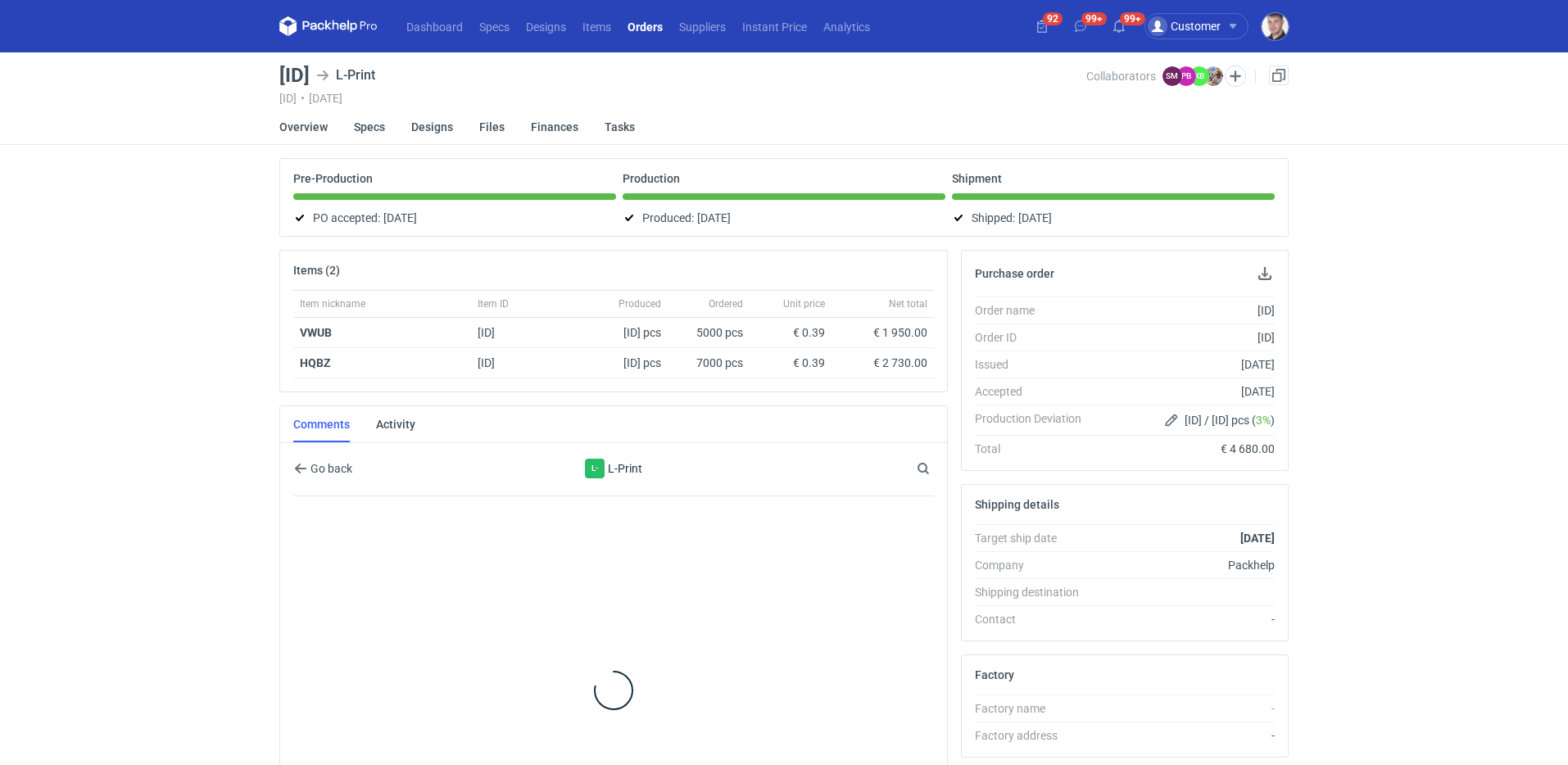 scroll, scrollTop: 41, scrollLeft: 0, axis: vertical 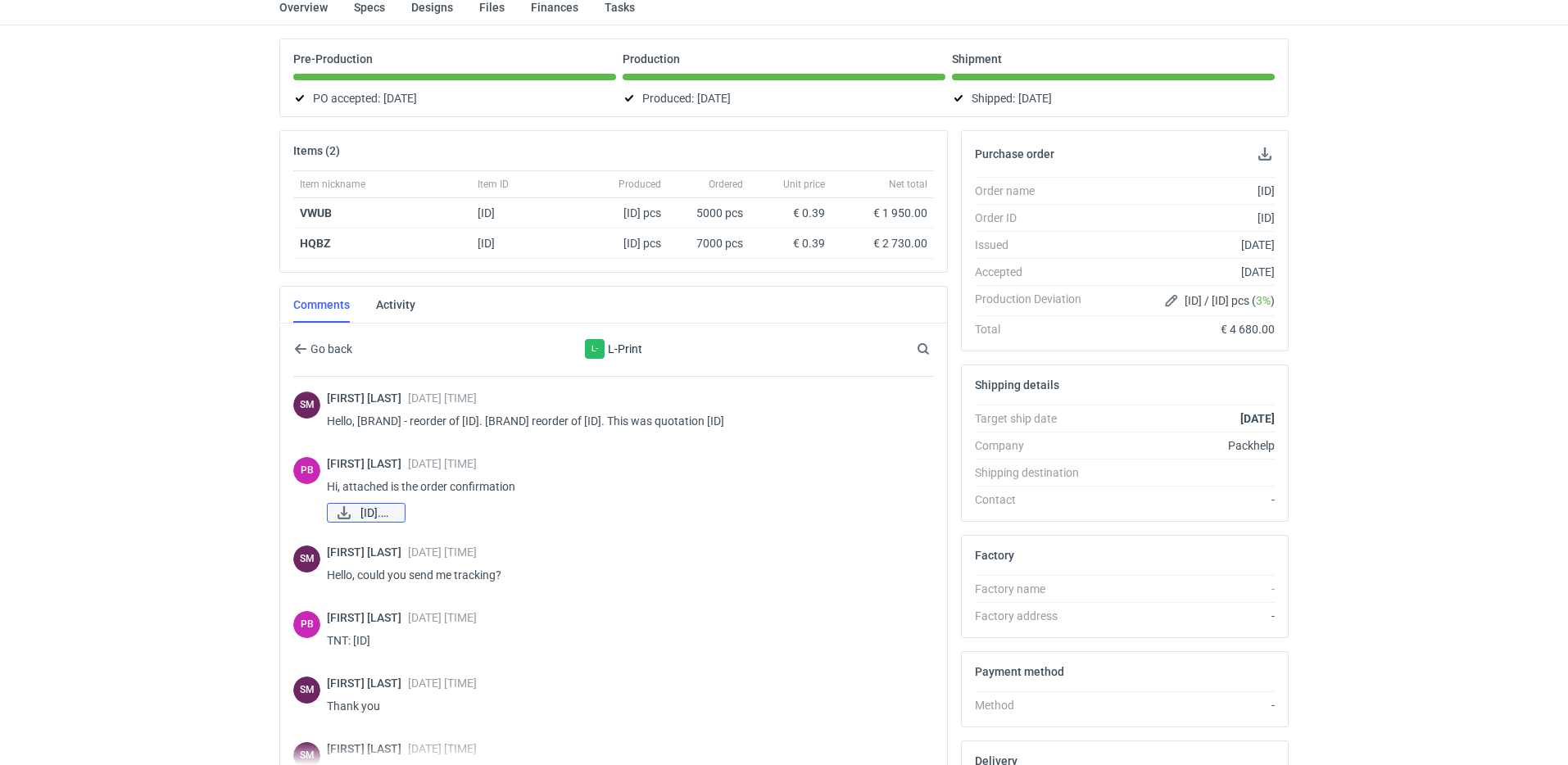 click on "536810.pdf" at bounding box center [376, 513] 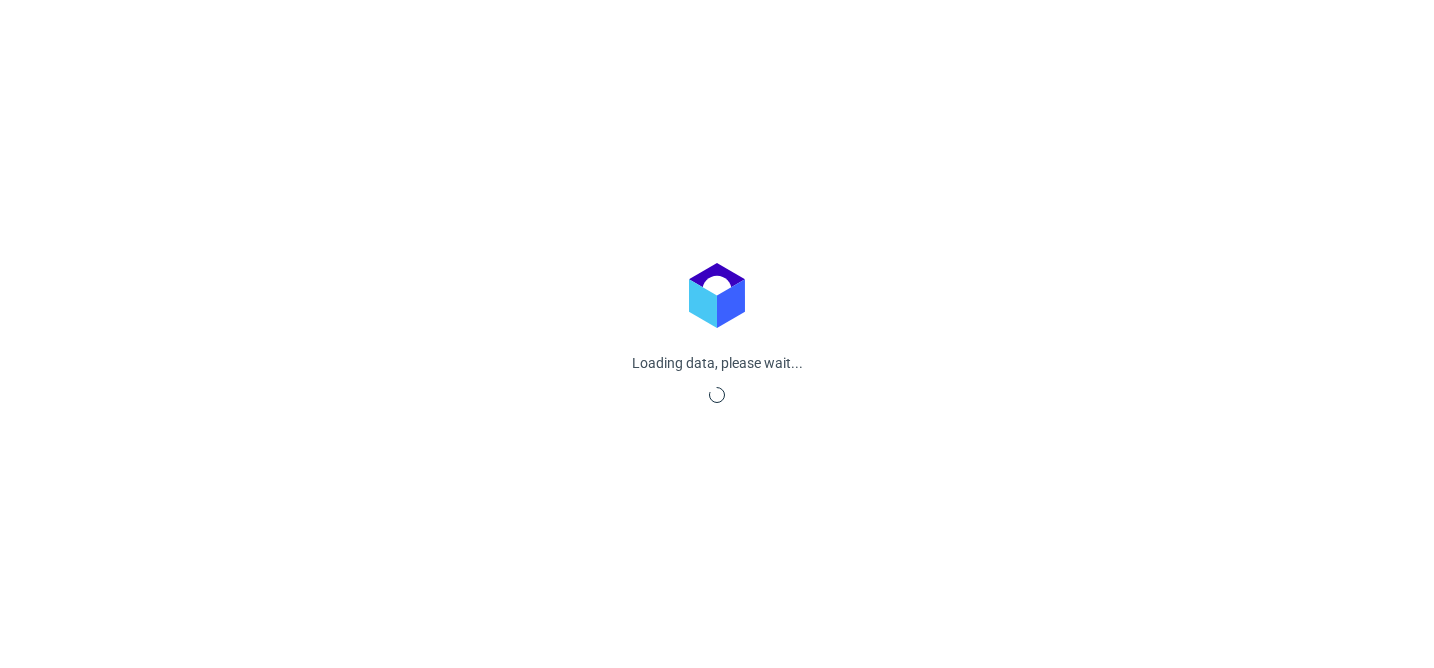 scroll, scrollTop: 0, scrollLeft: 0, axis: both 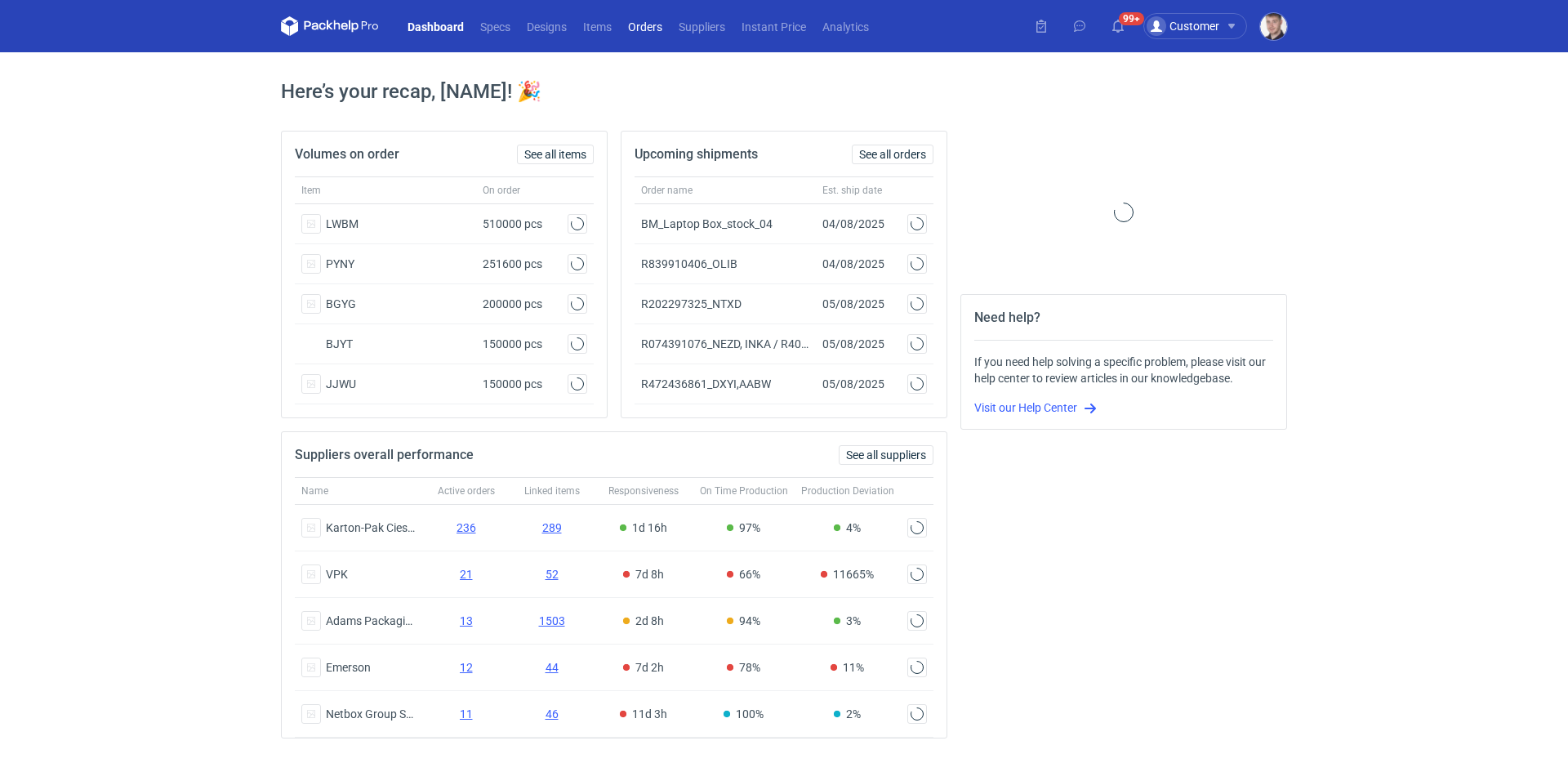 click on "Orders" at bounding box center [645, 26] 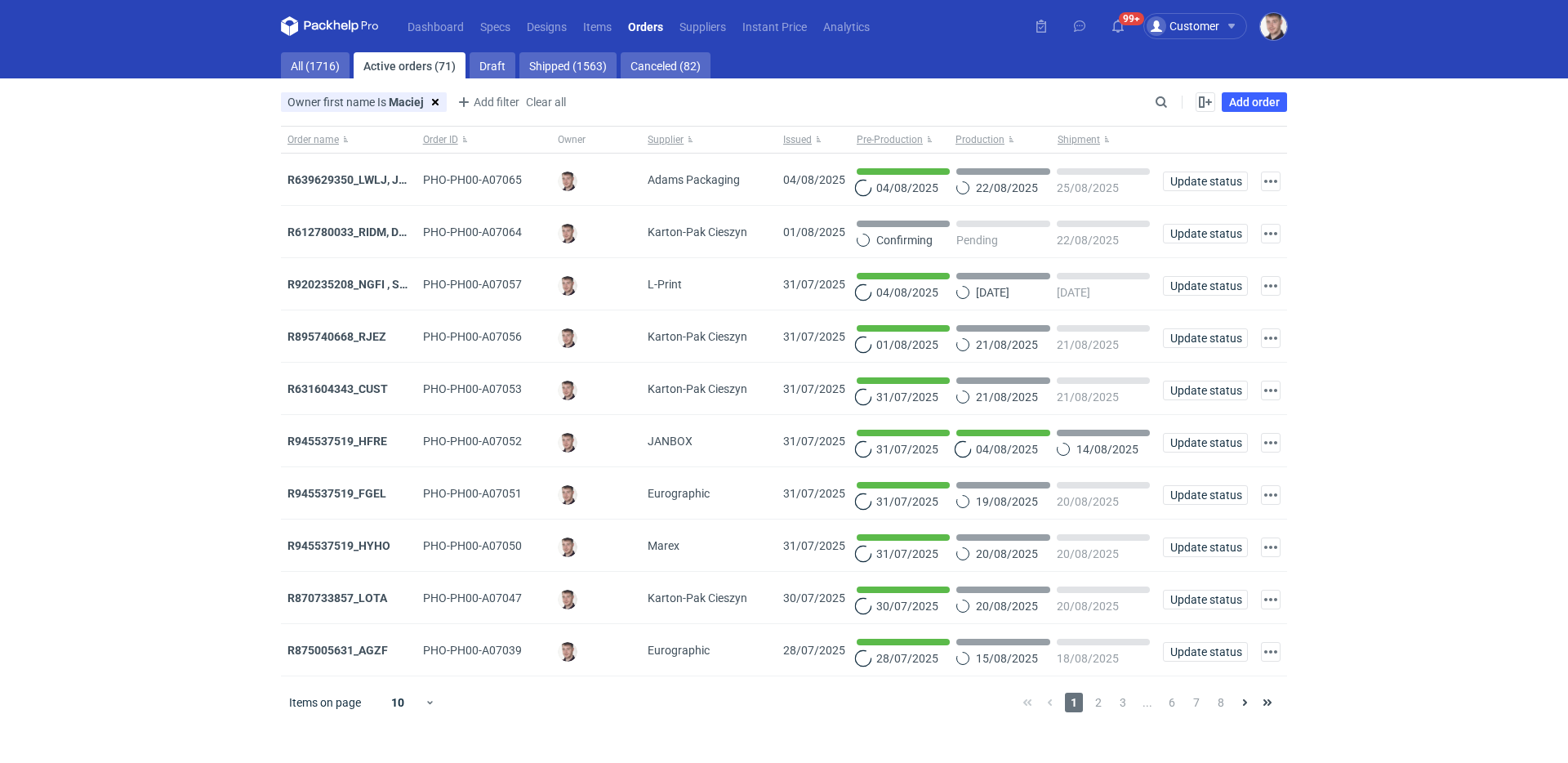 click on "Enable all Disable all Order name Order ID Owner Supplier Issued Milestone Freeze first column Cancel Apply Add order" at bounding box center (1229, 102) 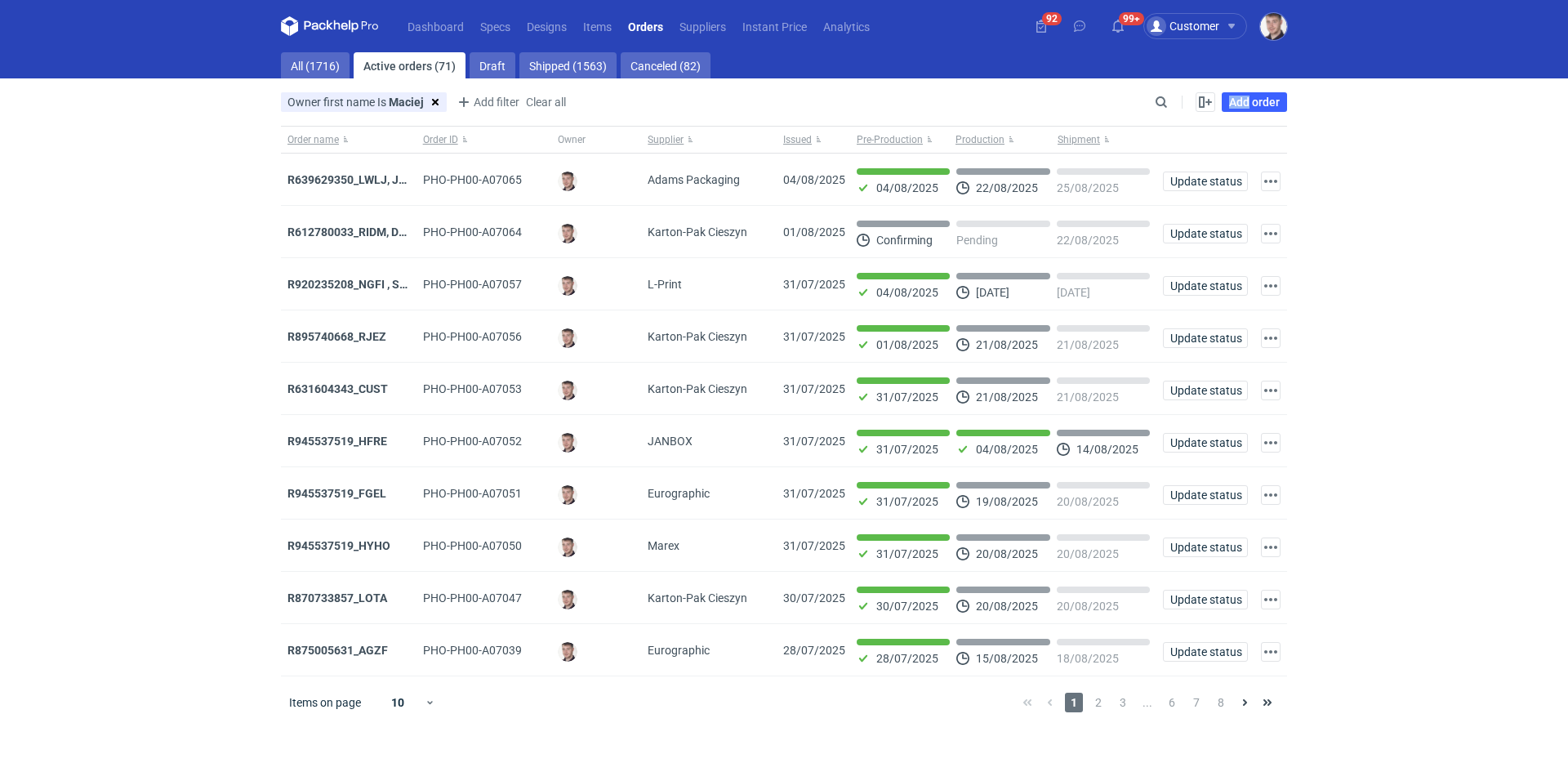 click on "Enable all Disable all Order name Order ID Owner Supplier Issued Milestone Freeze first column Cancel Apply Add order" at bounding box center [1229, 102] 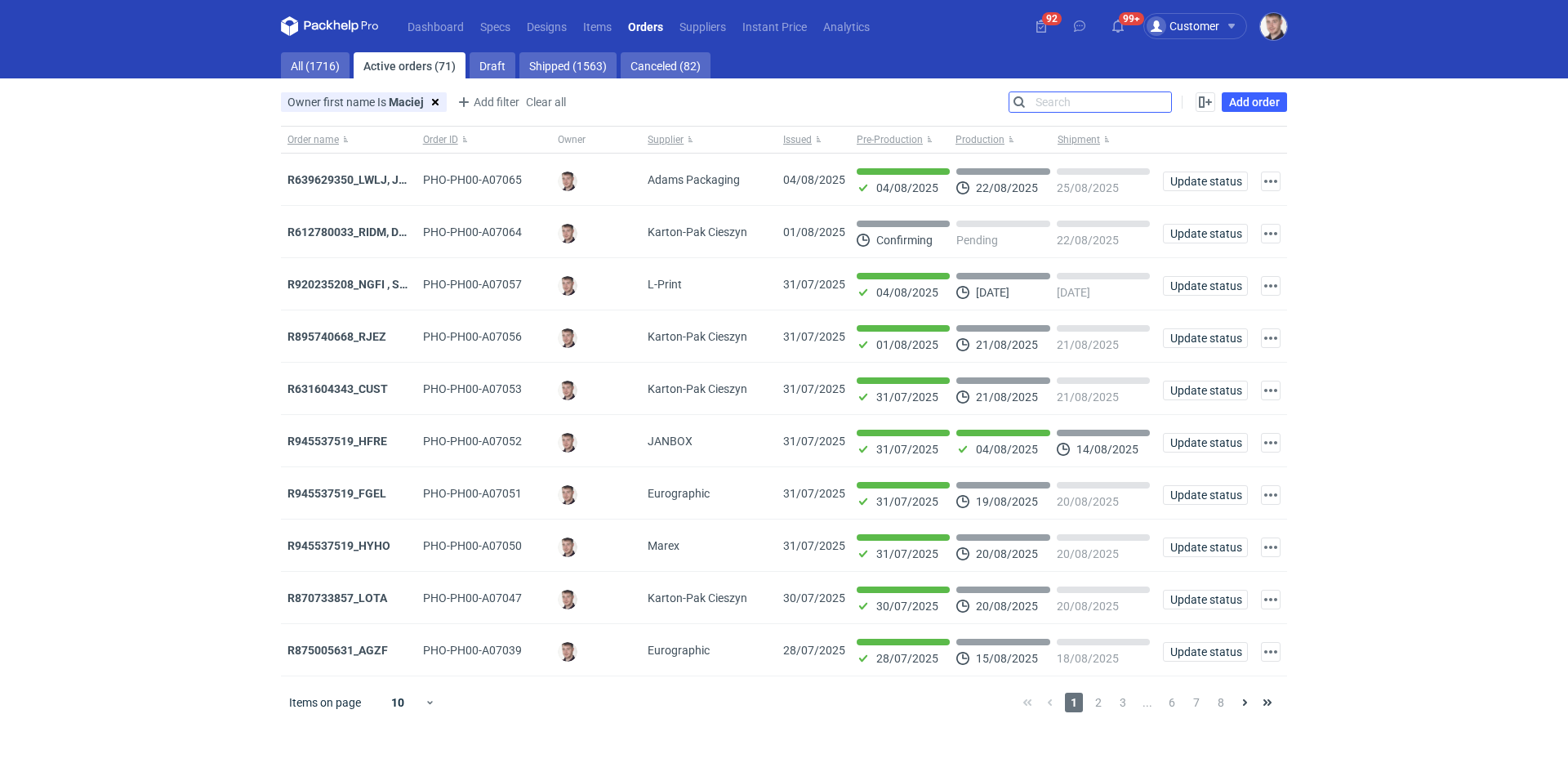 click on "Search" at bounding box center [1090, 102] 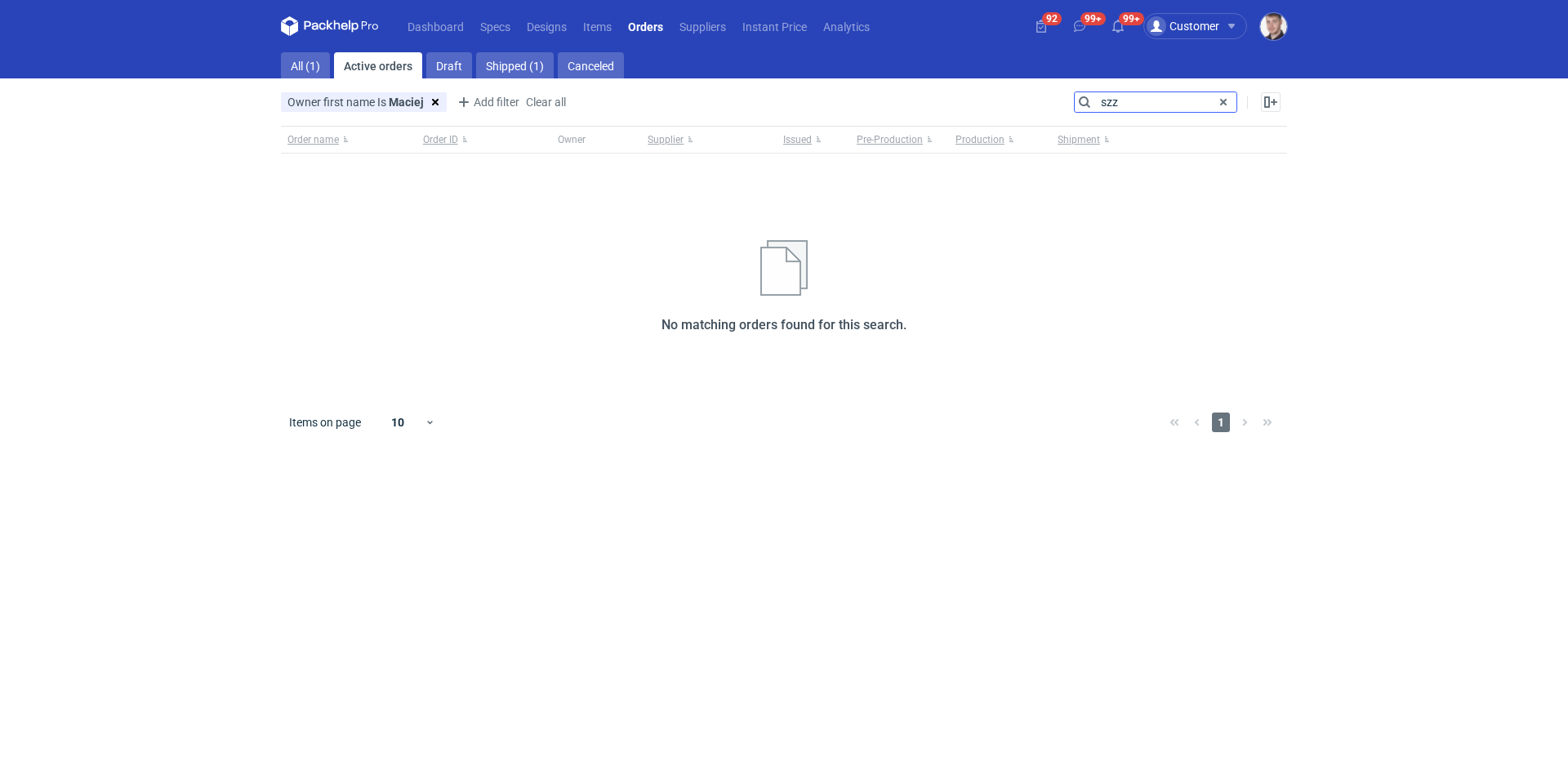 click on "szz" at bounding box center [1156, 102] 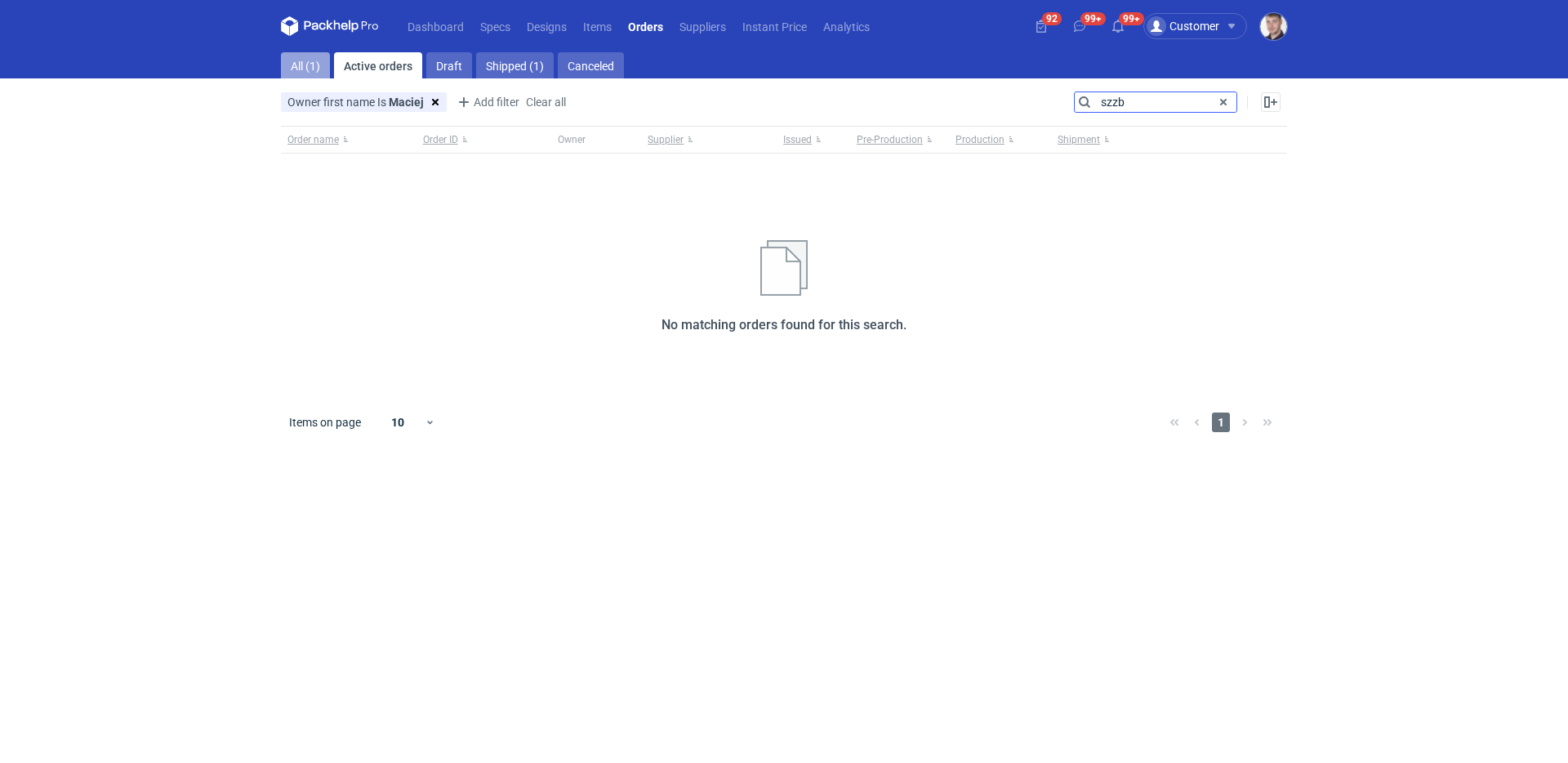 type on "szzb" 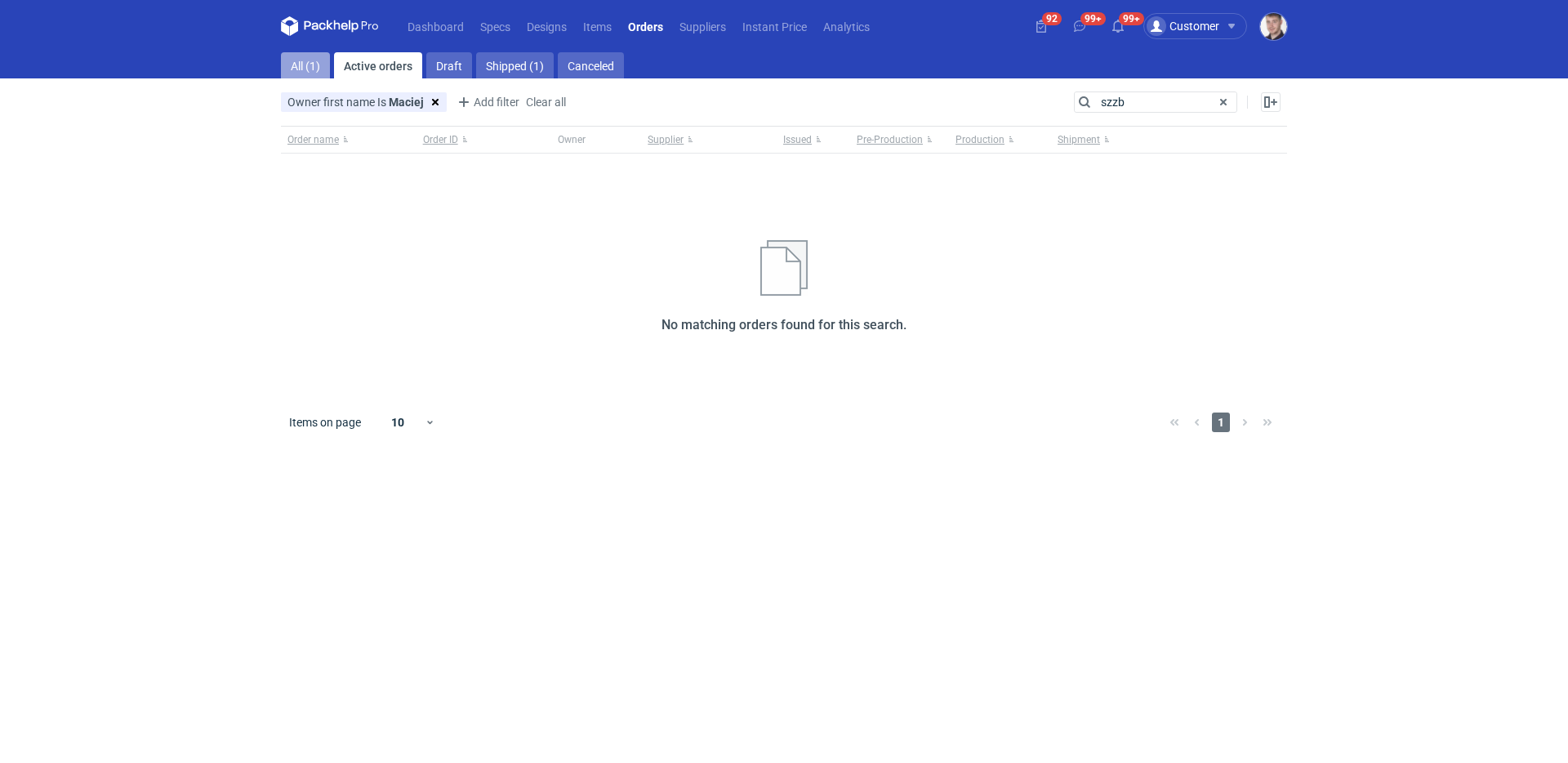click on "All (1)" at bounding box center [305, 65] 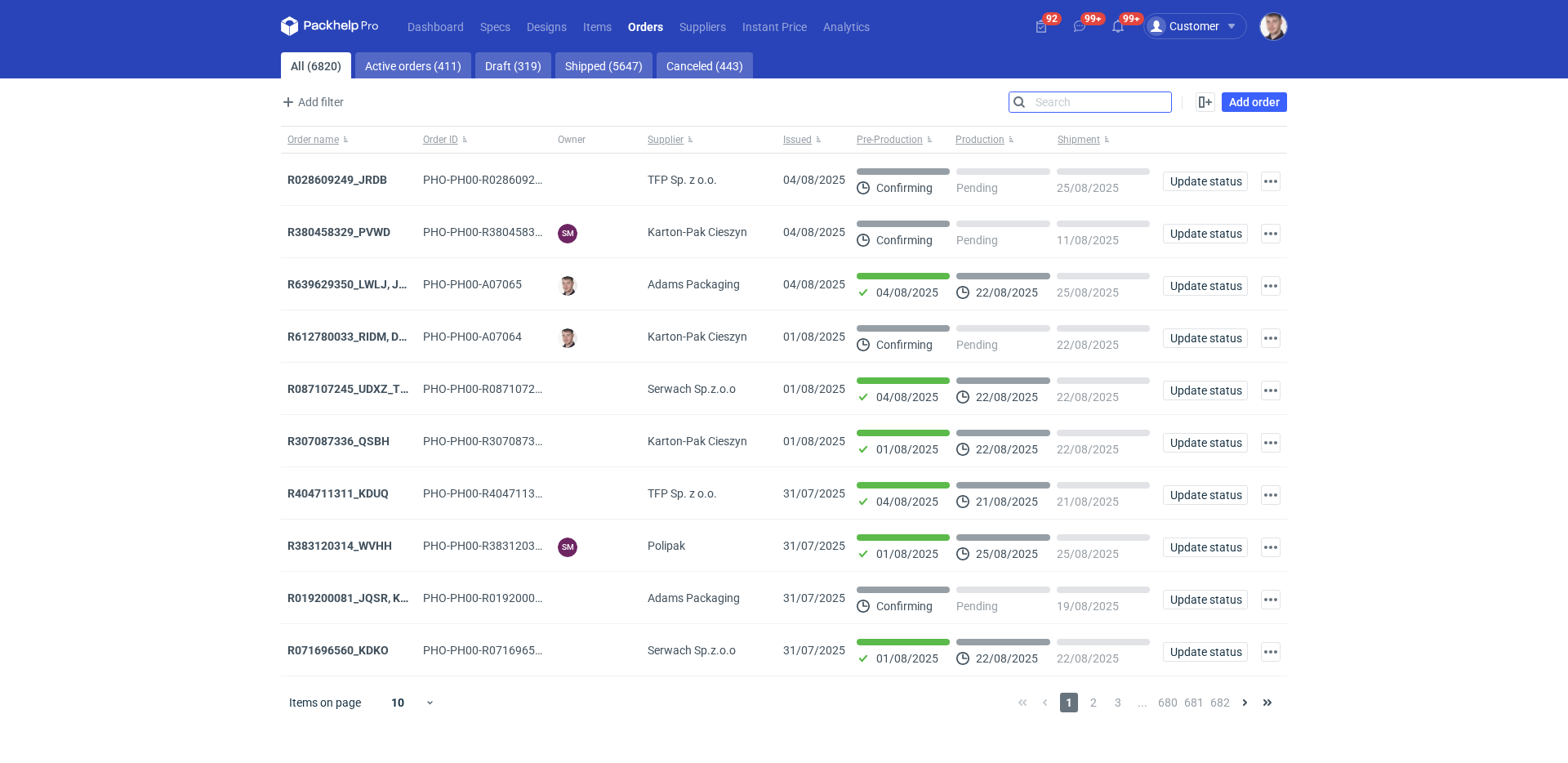 click on "Search" at bounding box center [1090, 102] 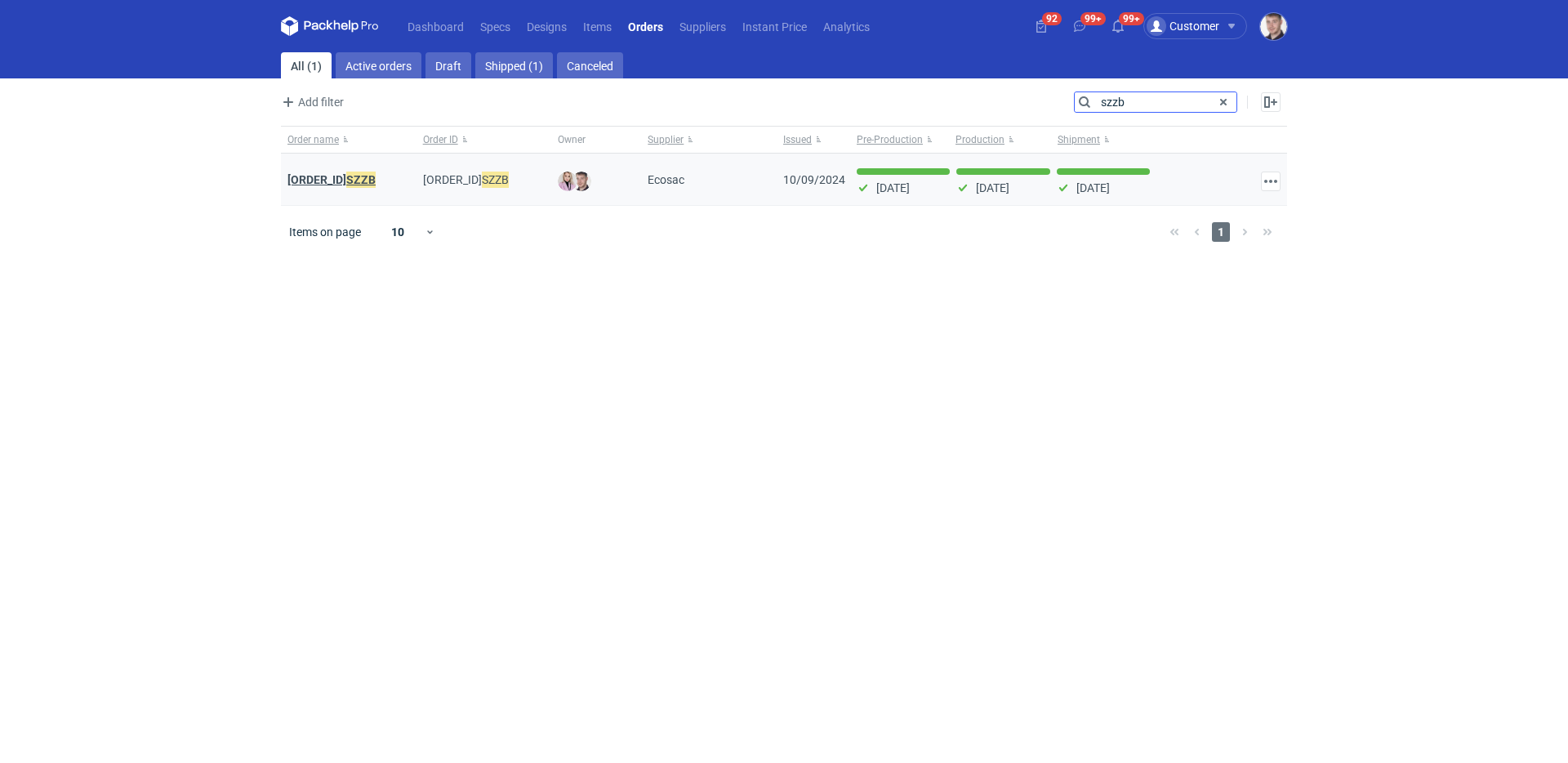 type on "szzb" 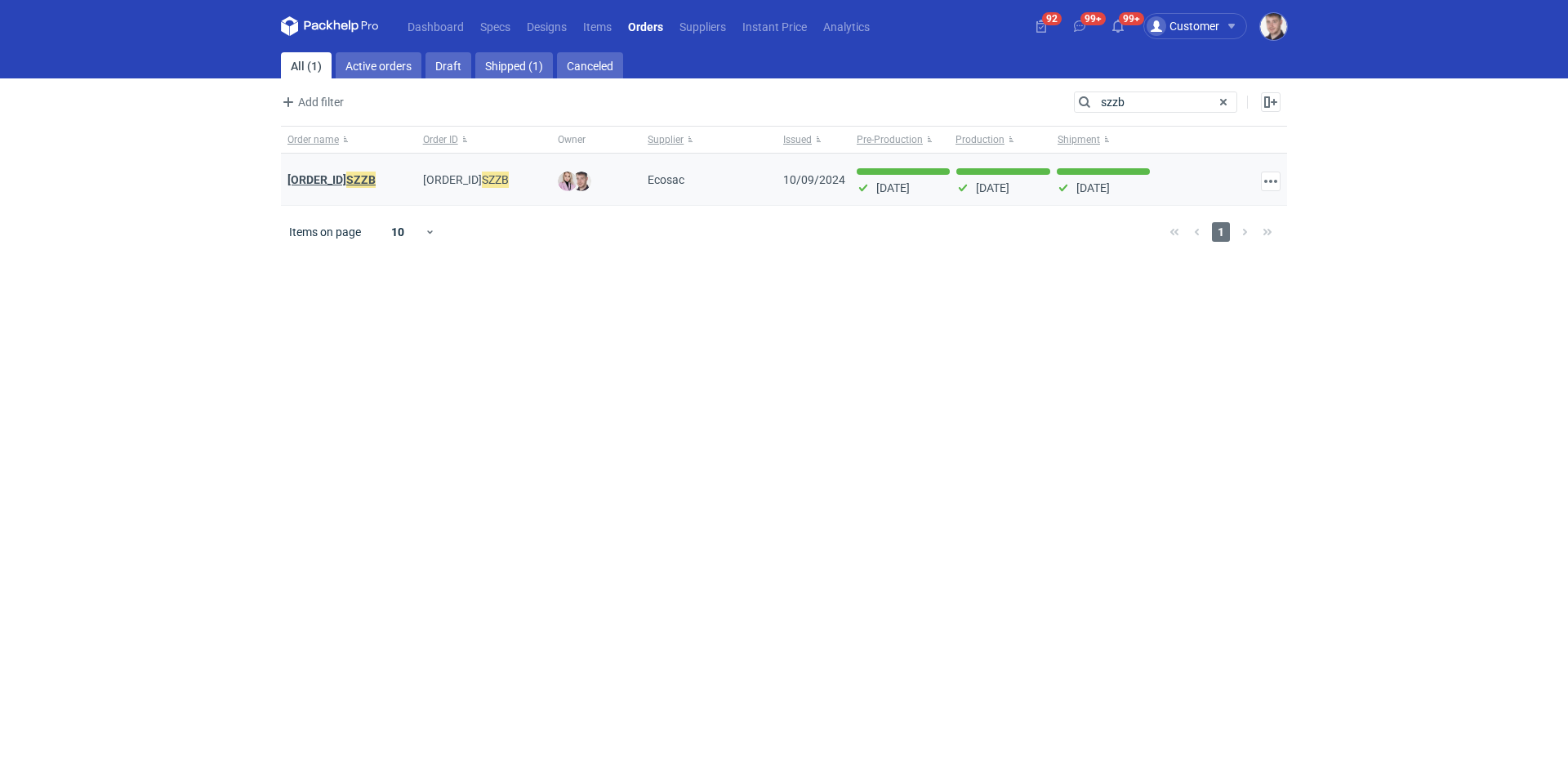 click on "R588335445_ SZZB" at bounding box center (332, 180) 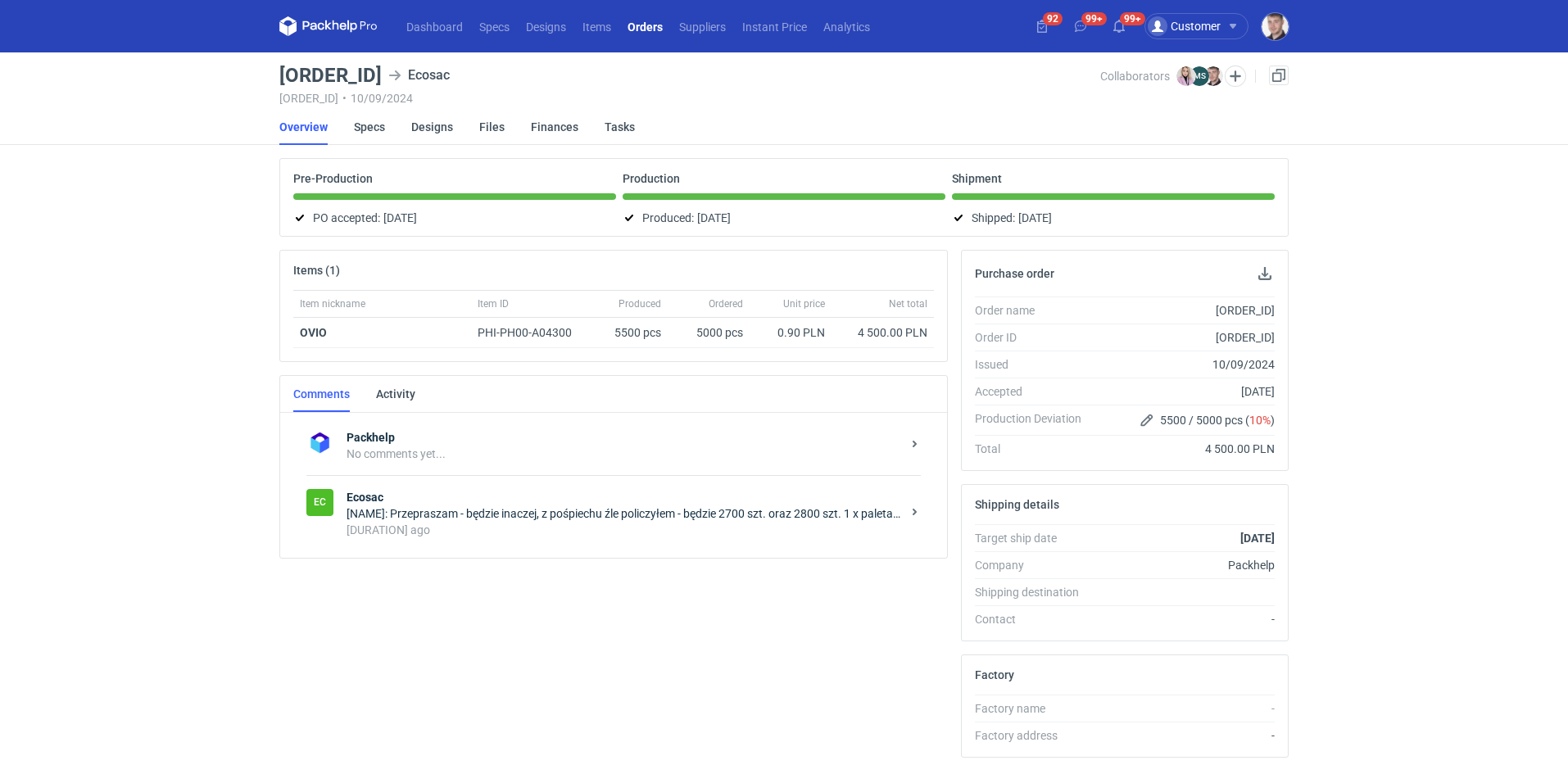 click on "Ecosac" at bounding box center [623, 497] 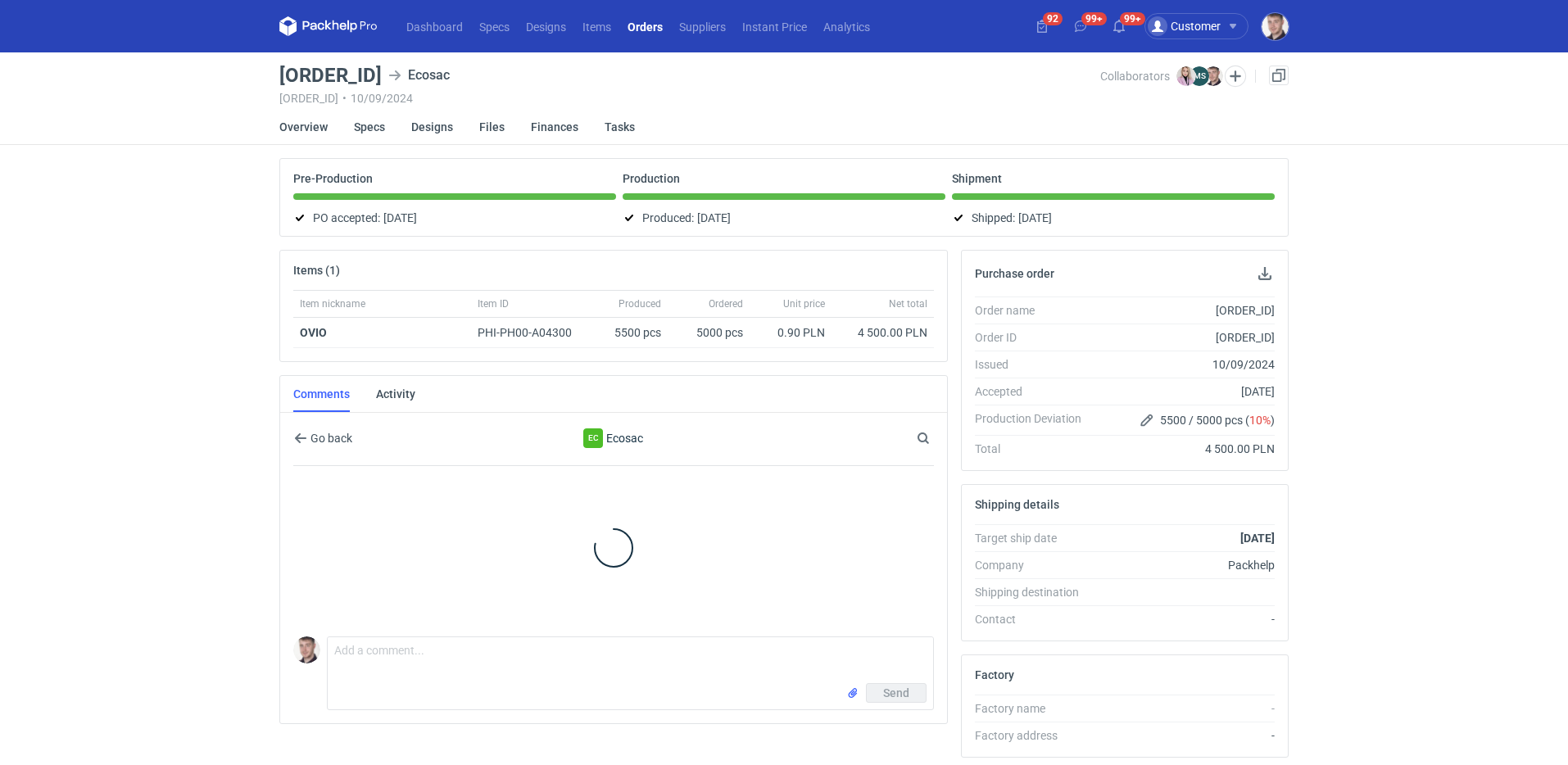 scroll, scrollTop: 40, scrollLeft: 0, axis: vertical 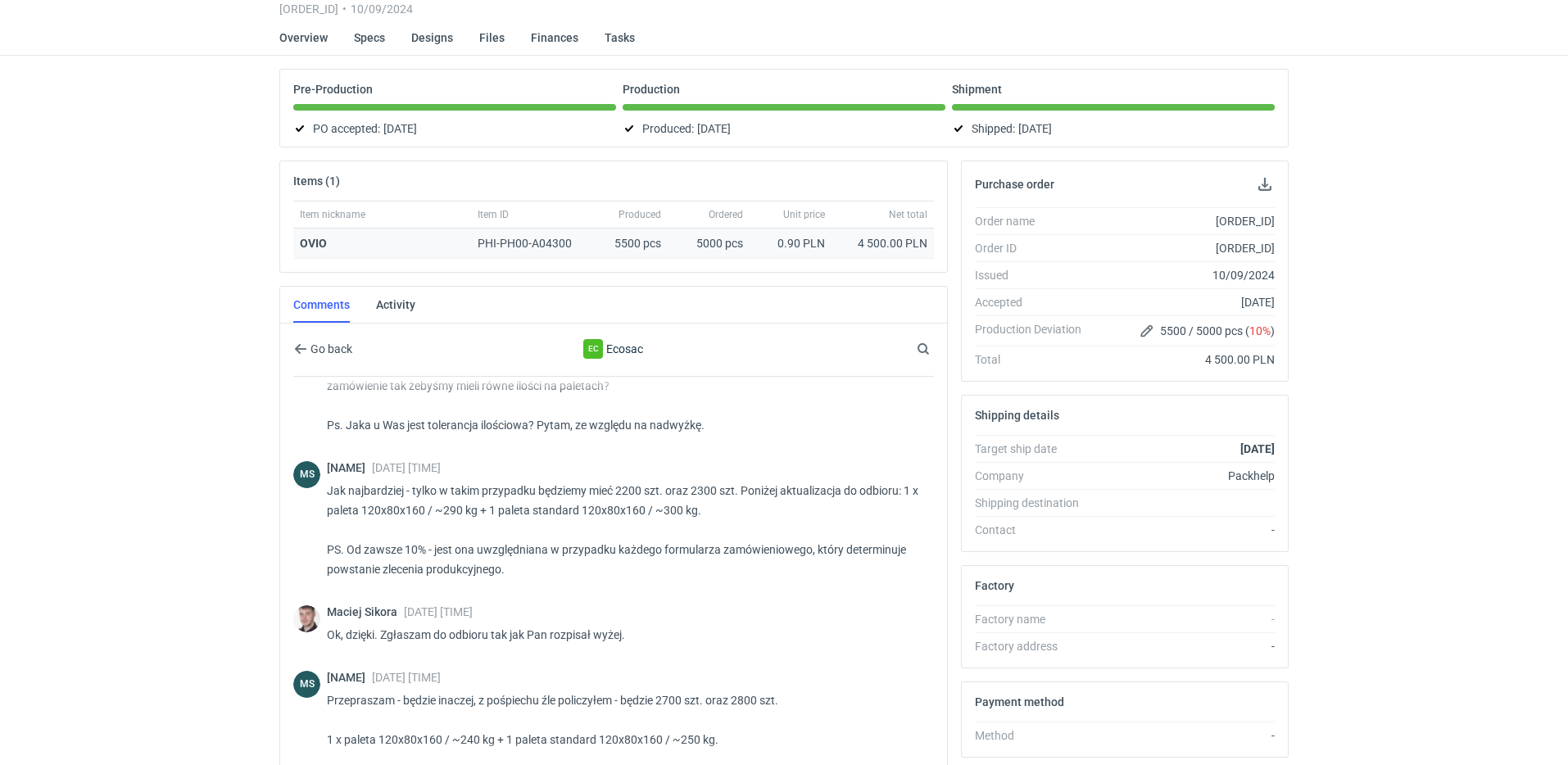 click on "OVIO" at bounding box center [382, 243] 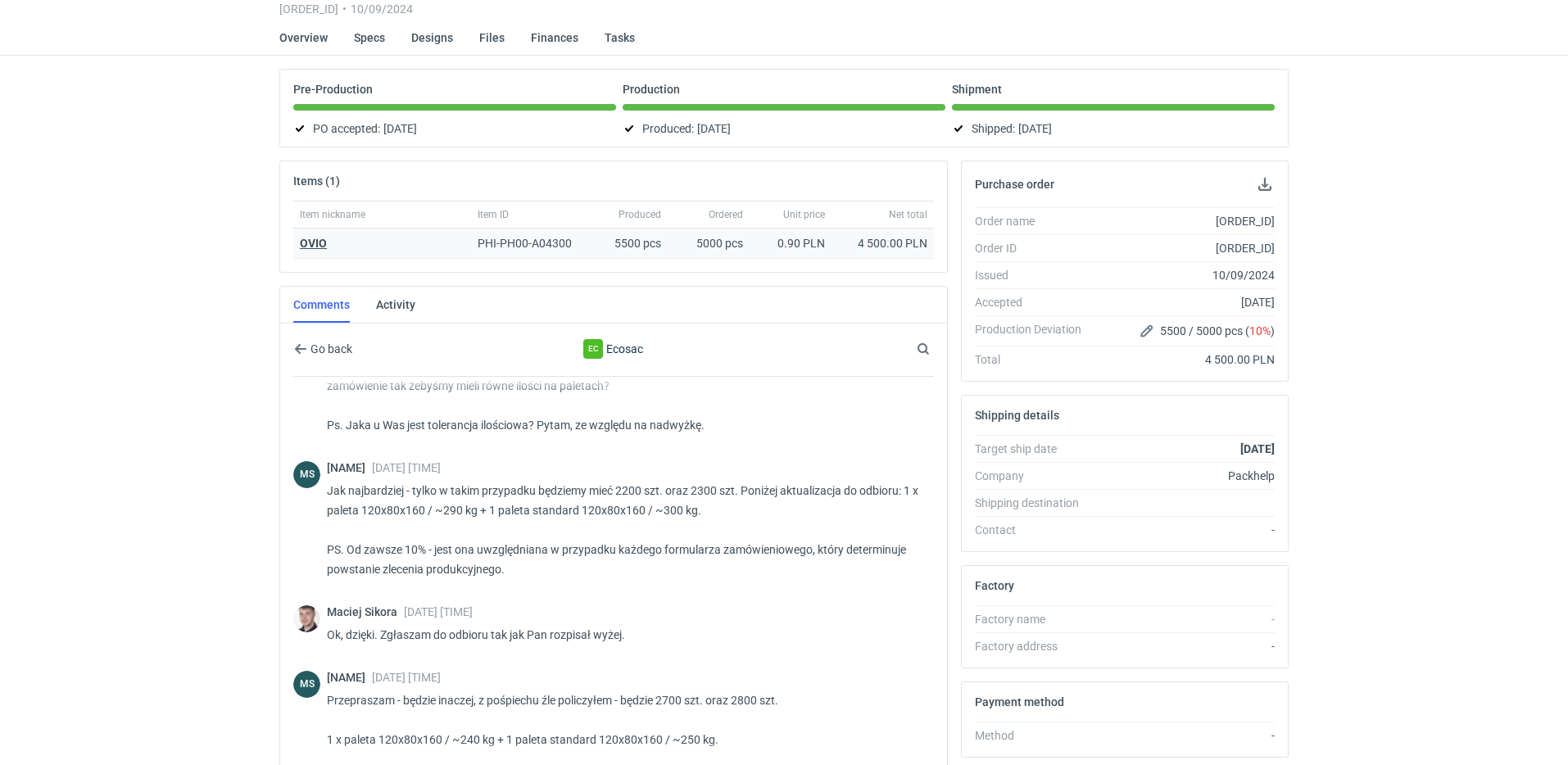 click on "OVIO" at bounding box center (313, 243) 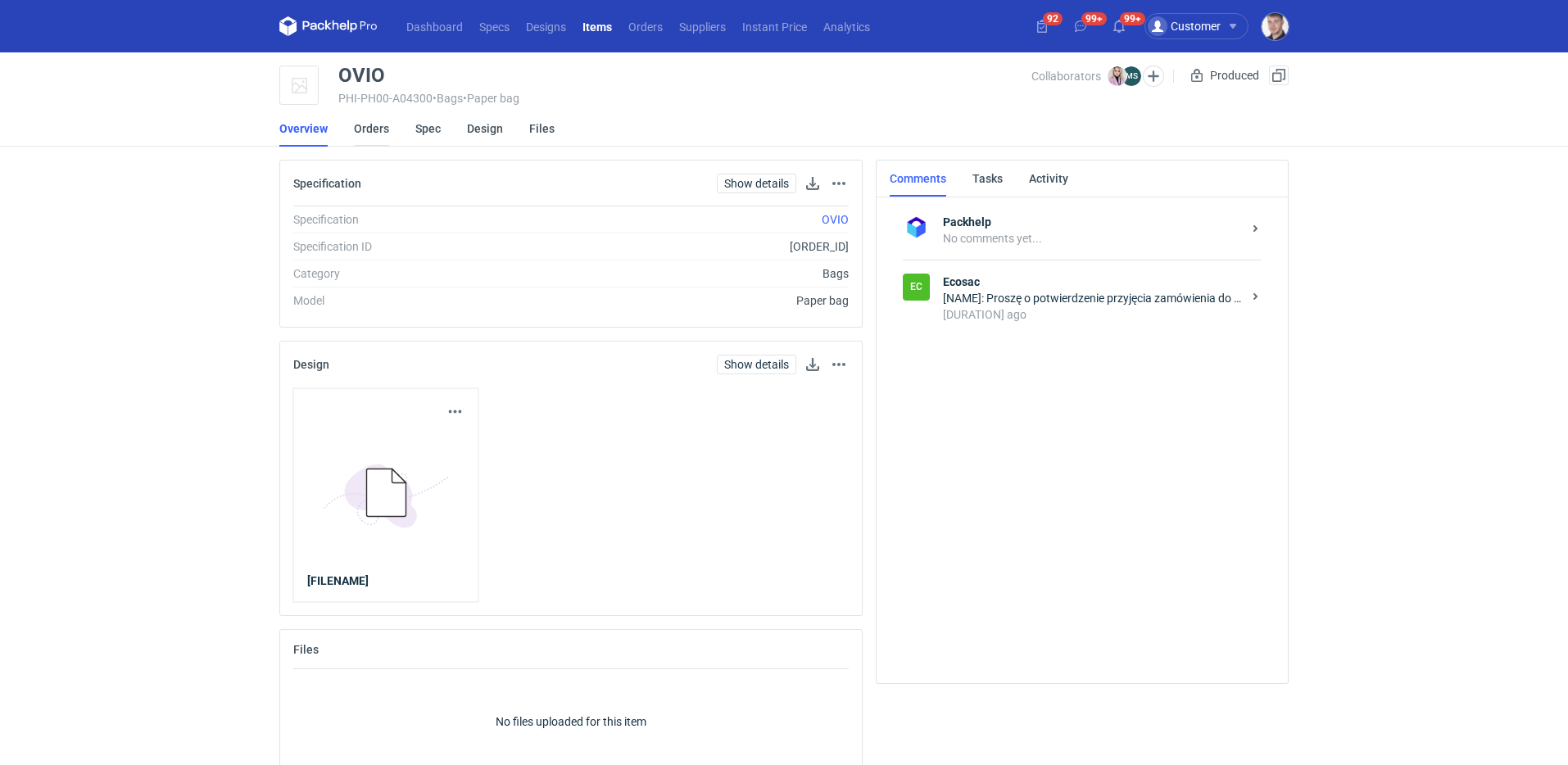 click on "Orders" at bounding box center [371, 129] 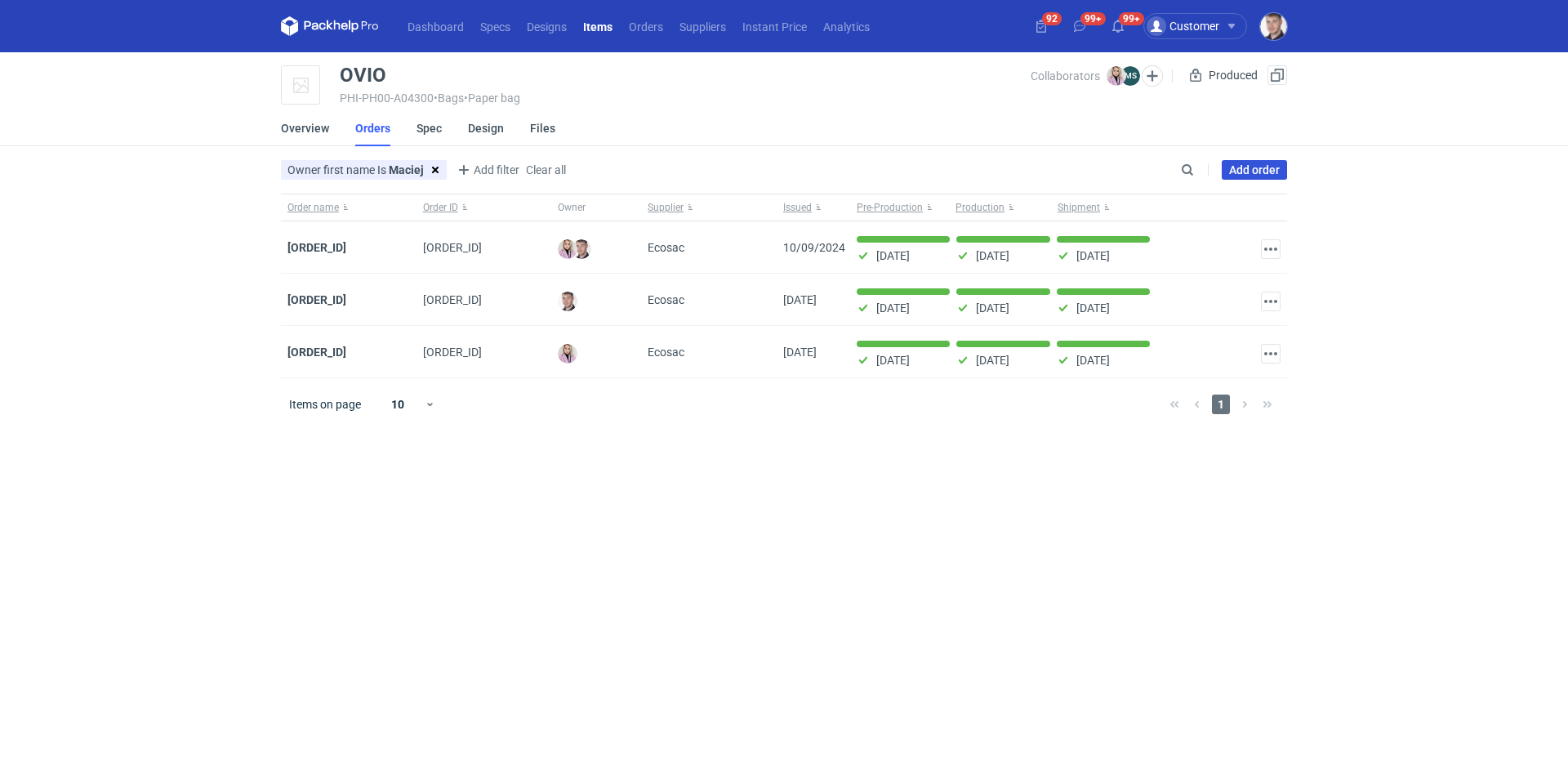 click on "Add order" at bounding box center [1254, 170] 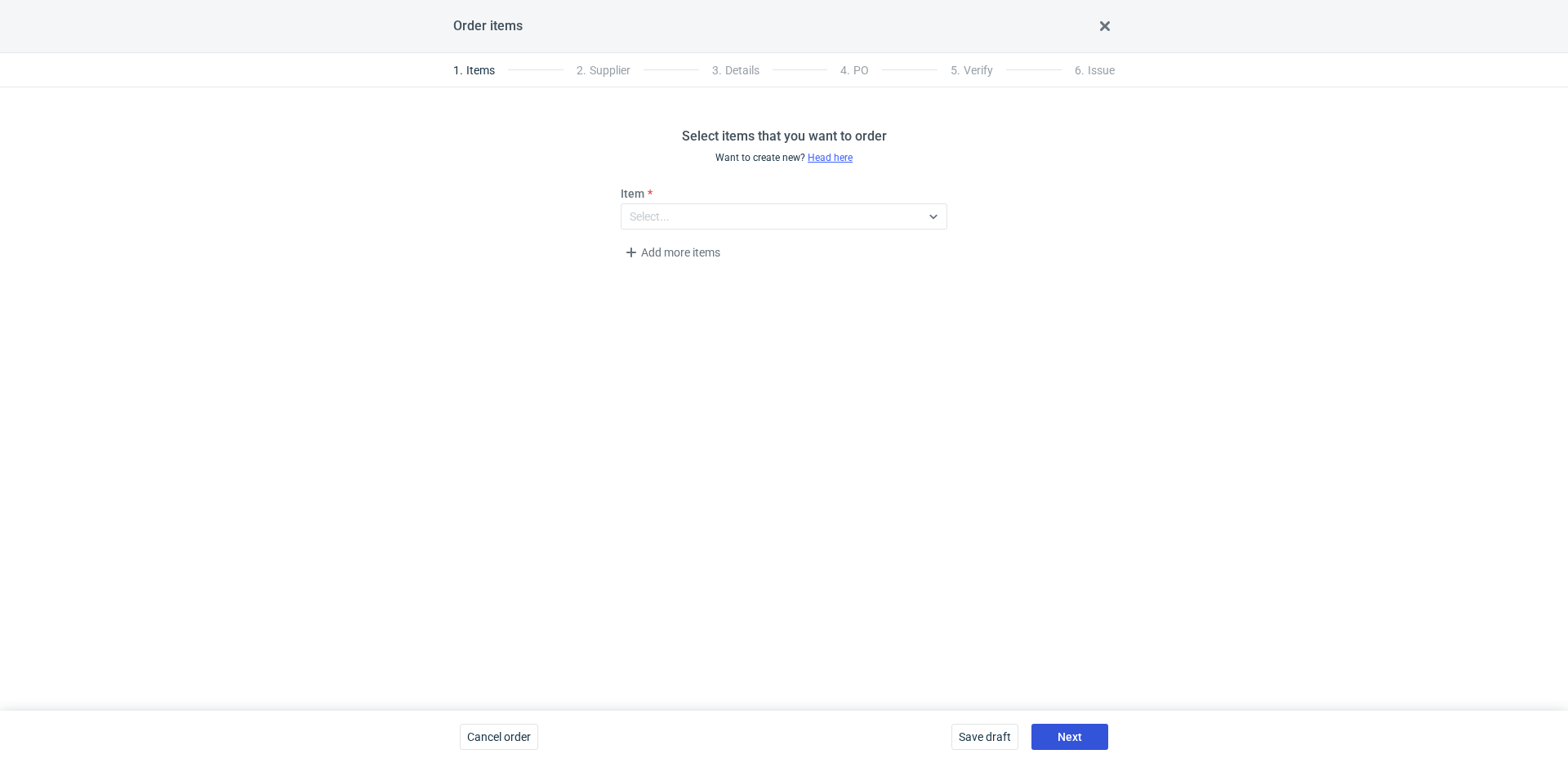 click on "Next" at bounding box center [1070, 737] 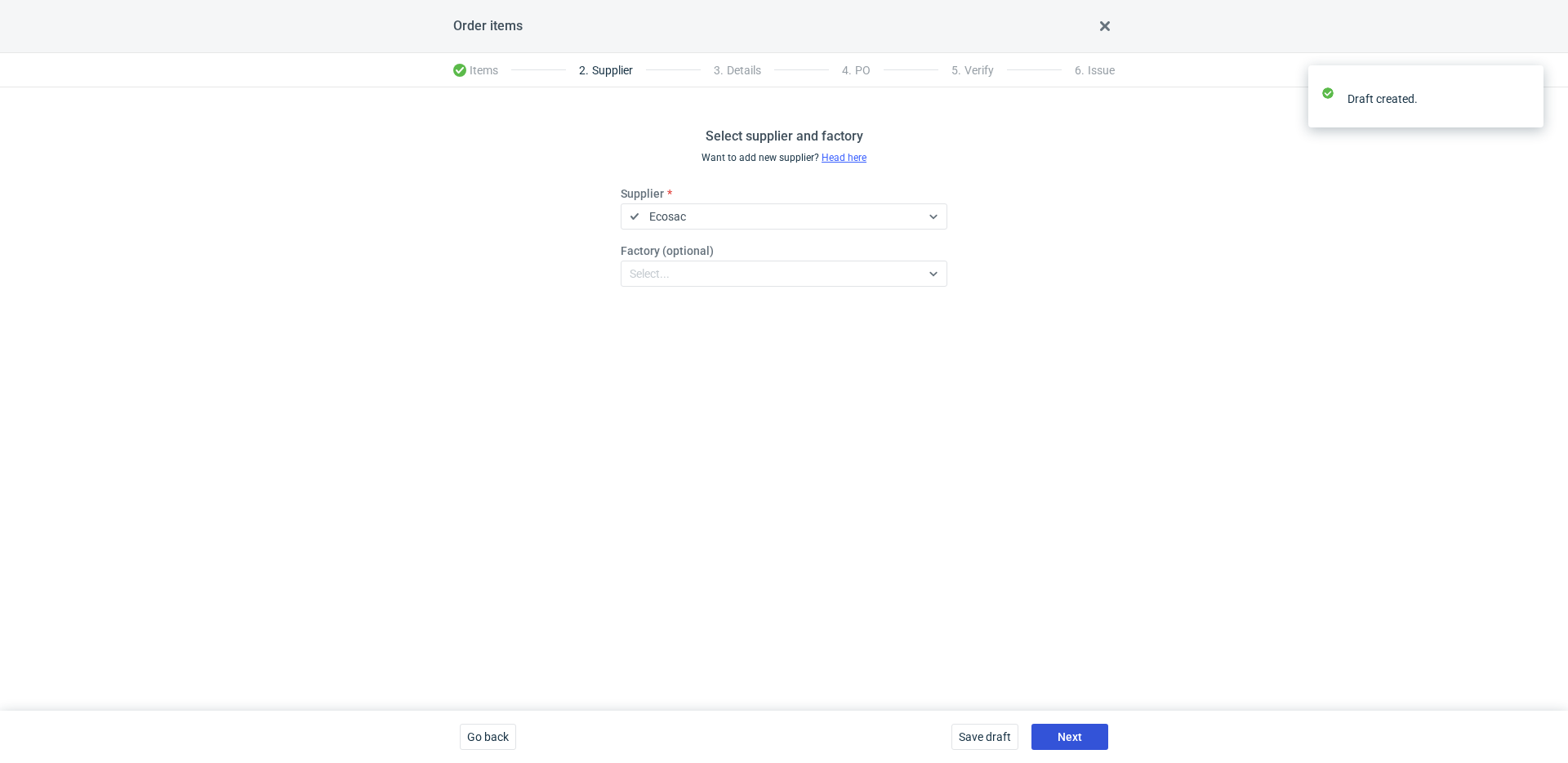 click on "Next" at bounding box center (1070, 737) 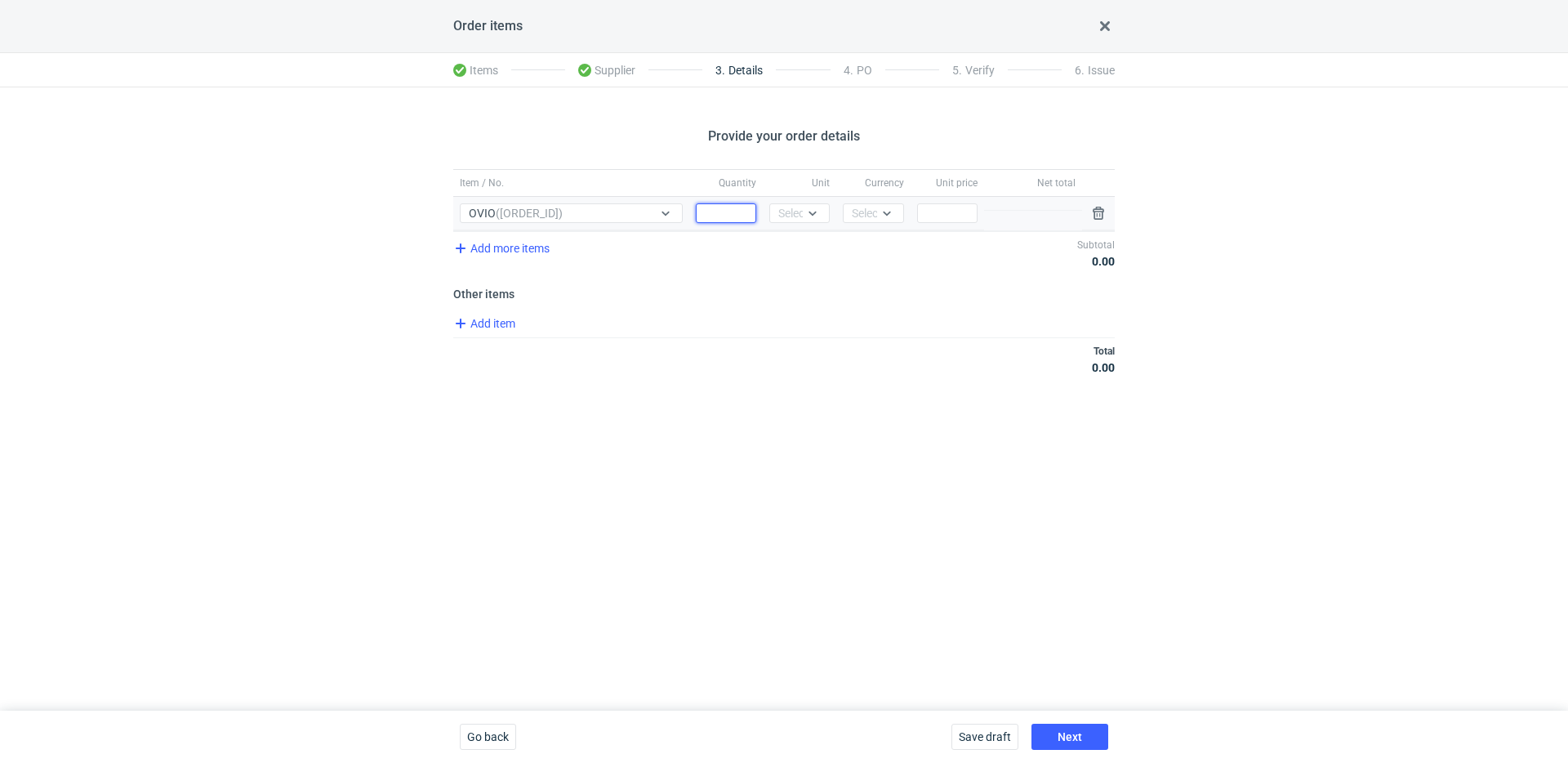click on "Quantity" at bounding box center (726, 213) 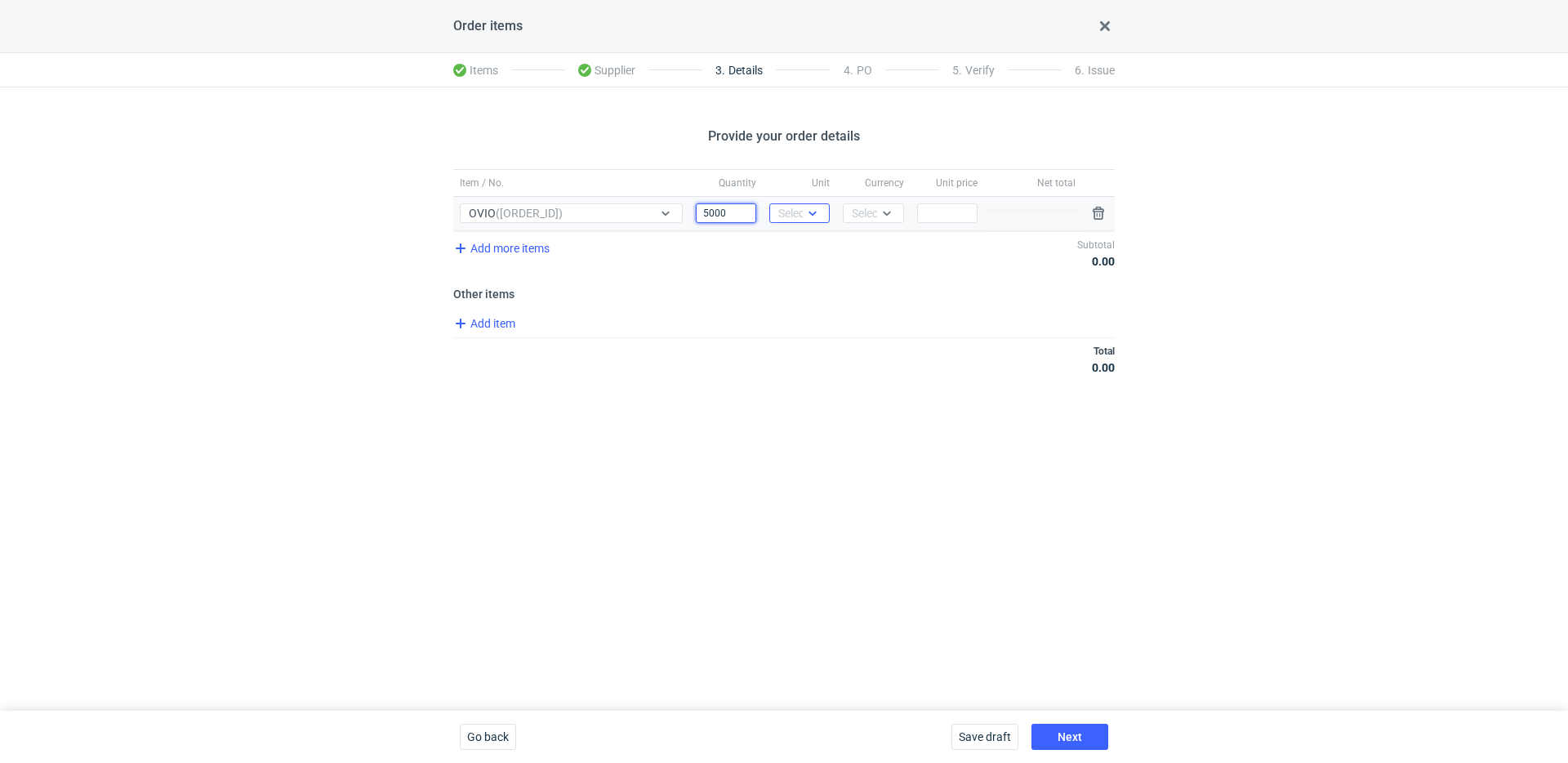 type on "5000" 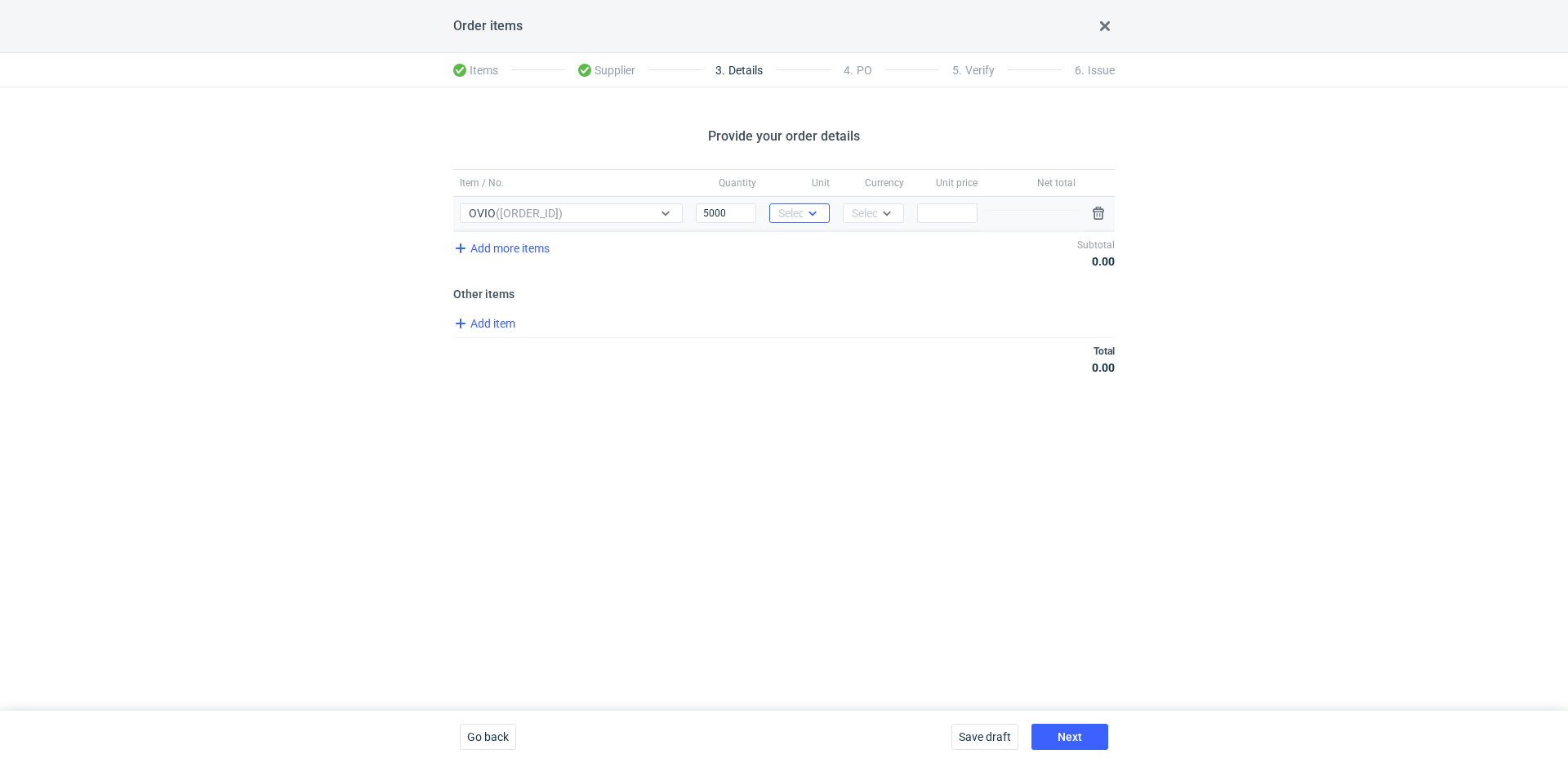 click on "Select..." at bounding box center (798, 213) 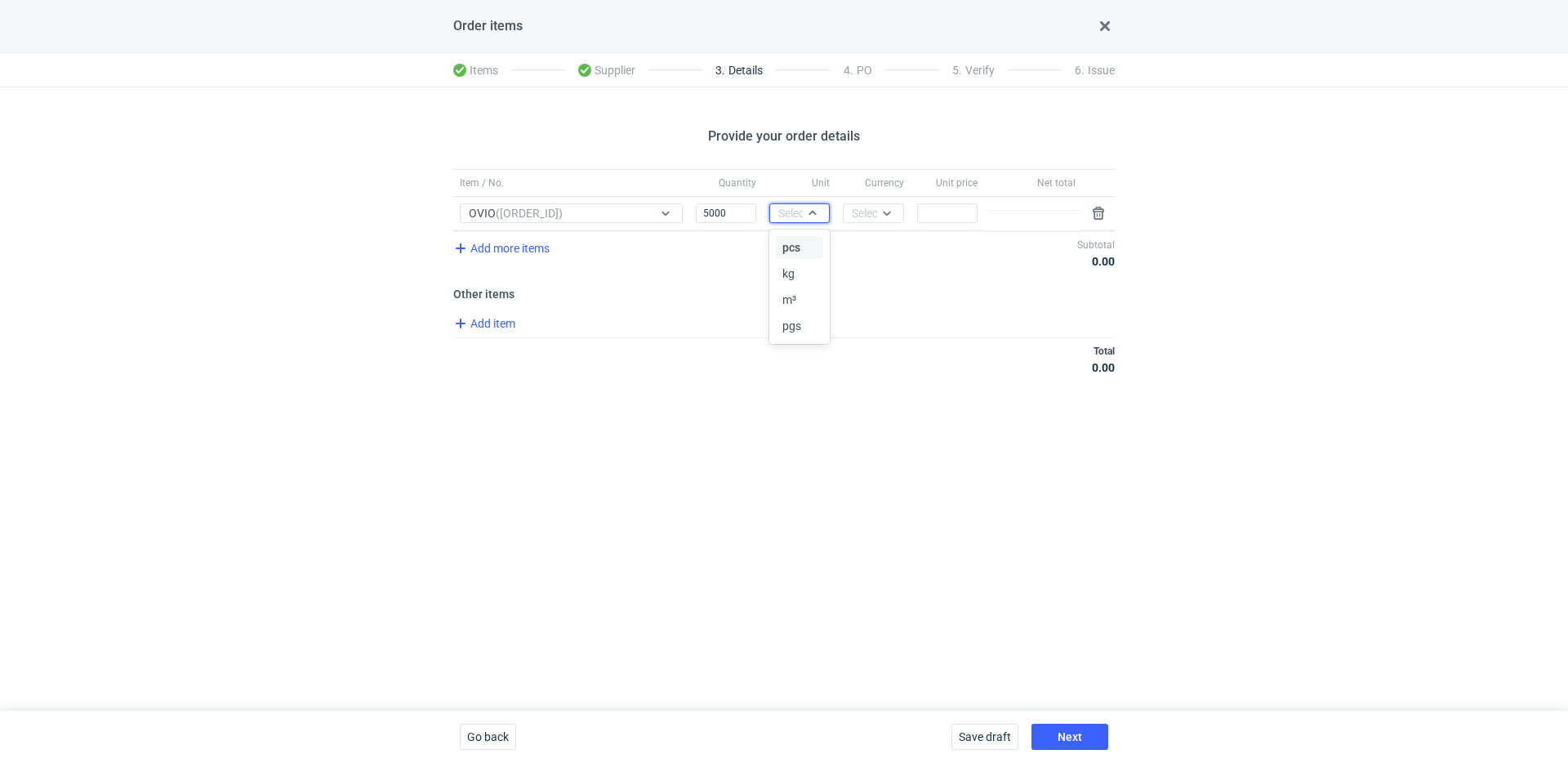 click on "pcs" at bounding box center [800, 248] 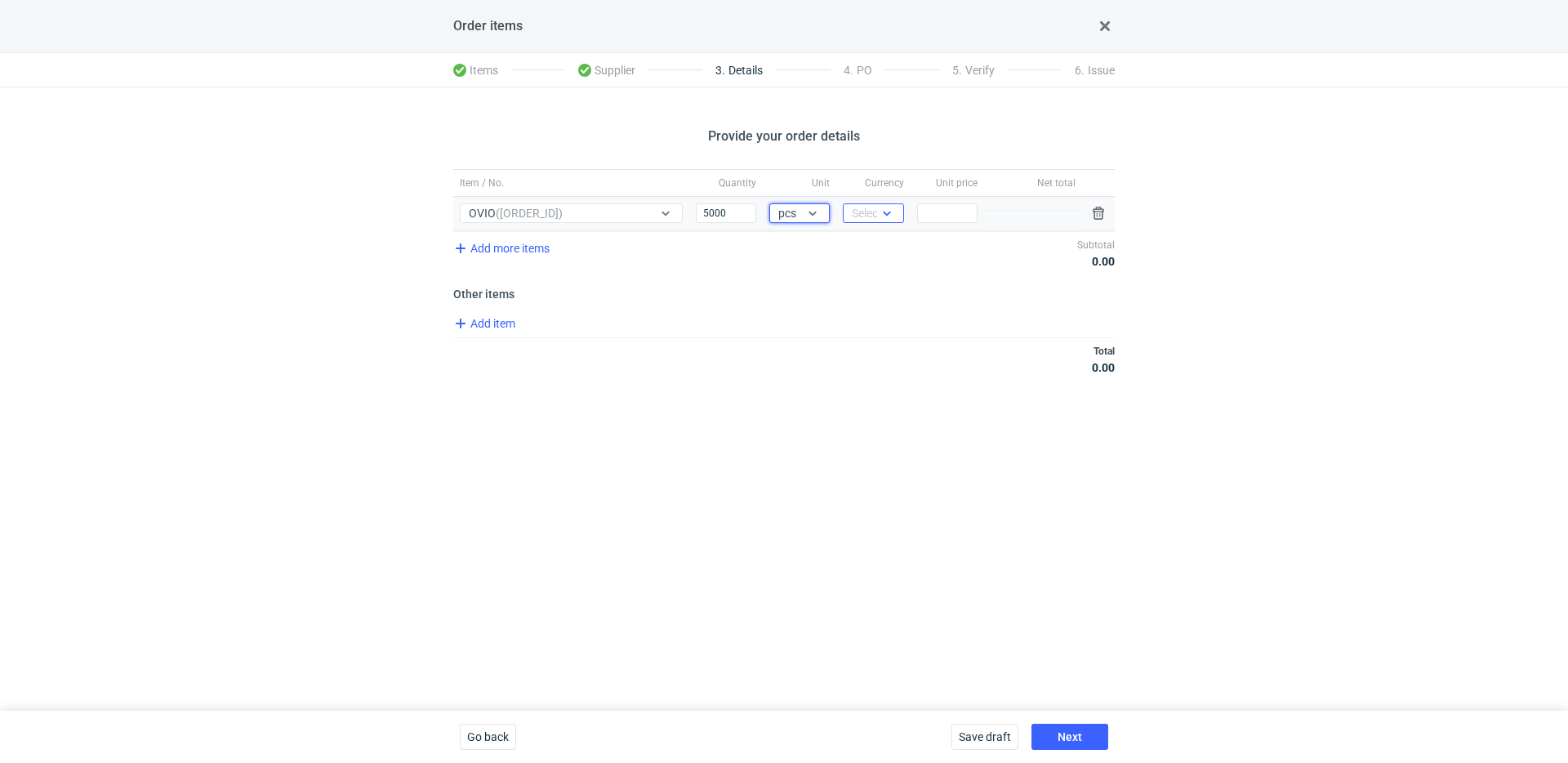 click on "Select..." at bounding box center [871, 213] 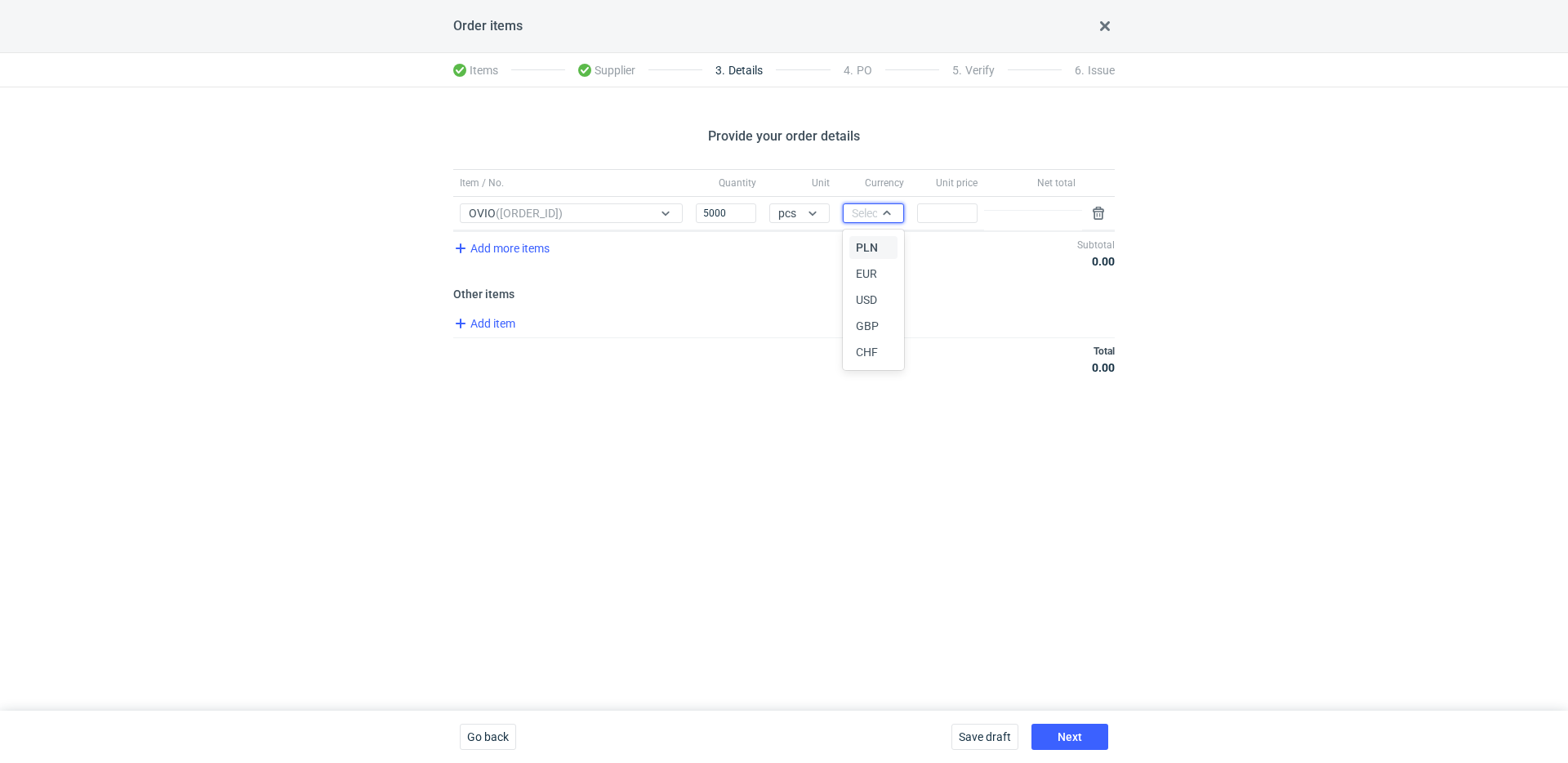 click on "PLN" at bounding box center [866, 248] 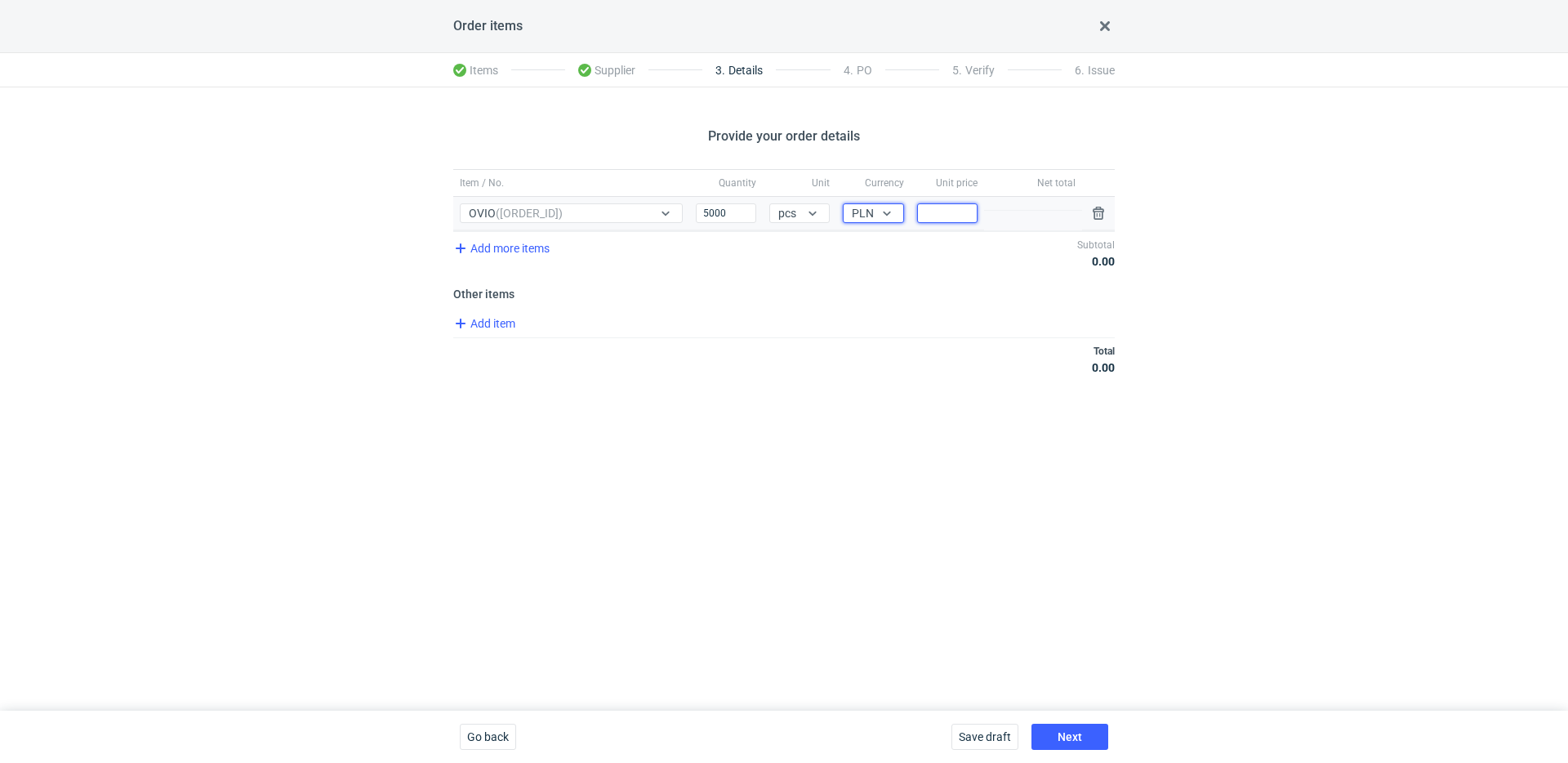 click on "Price" at bounding box center [947, 213] 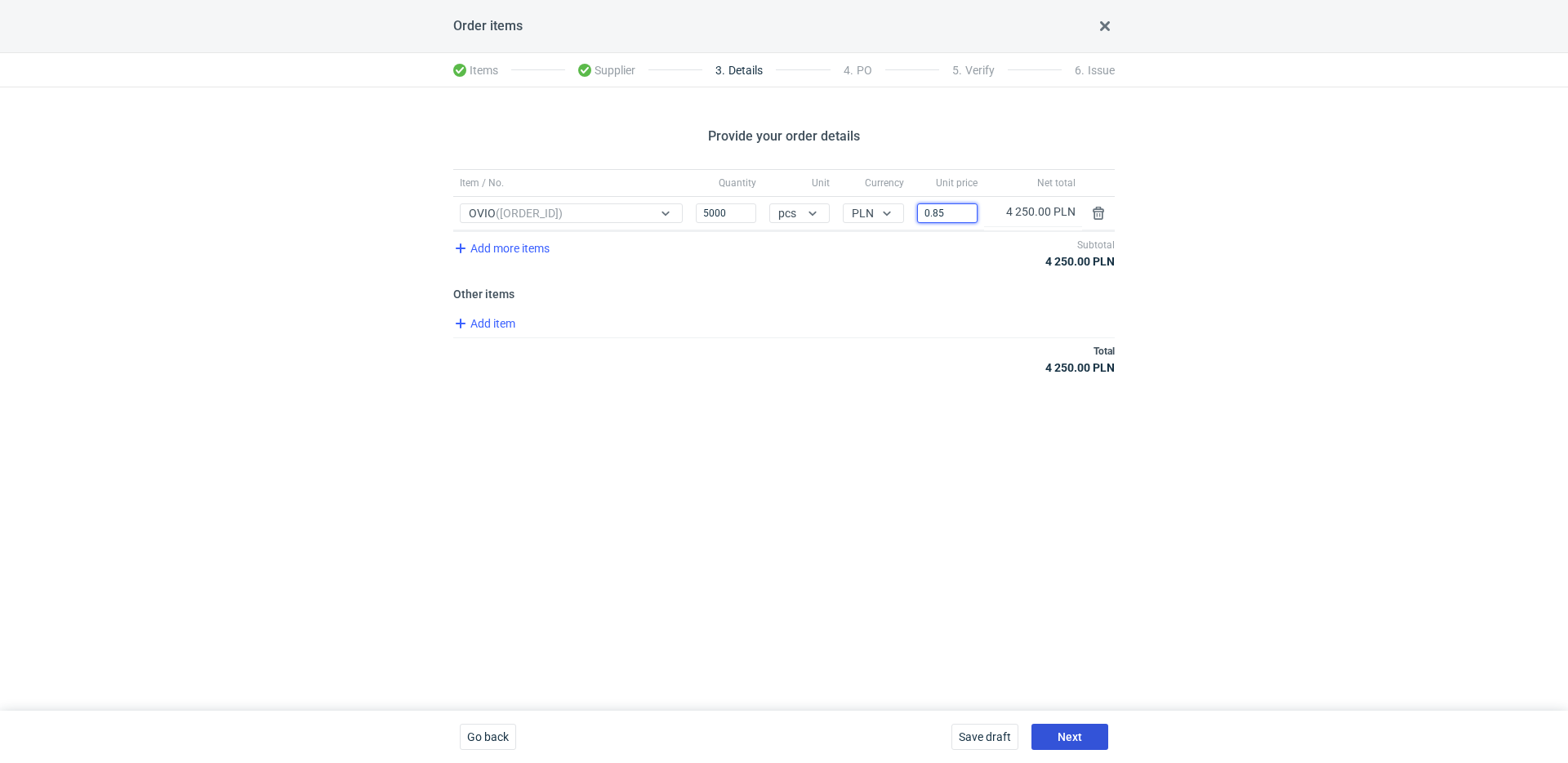 type on "0.85" 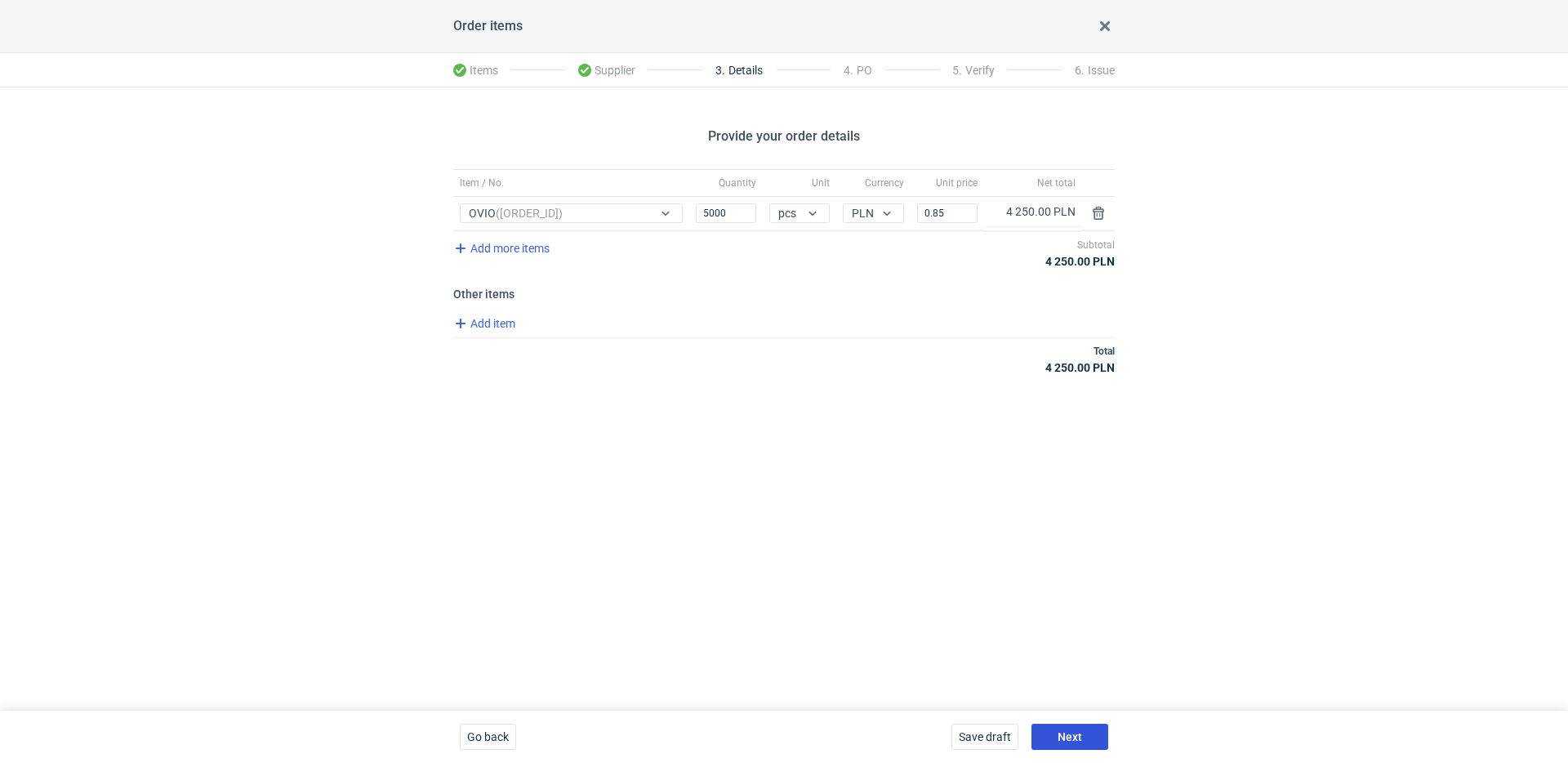 click on "Next" at bounding box center [1070, 737] 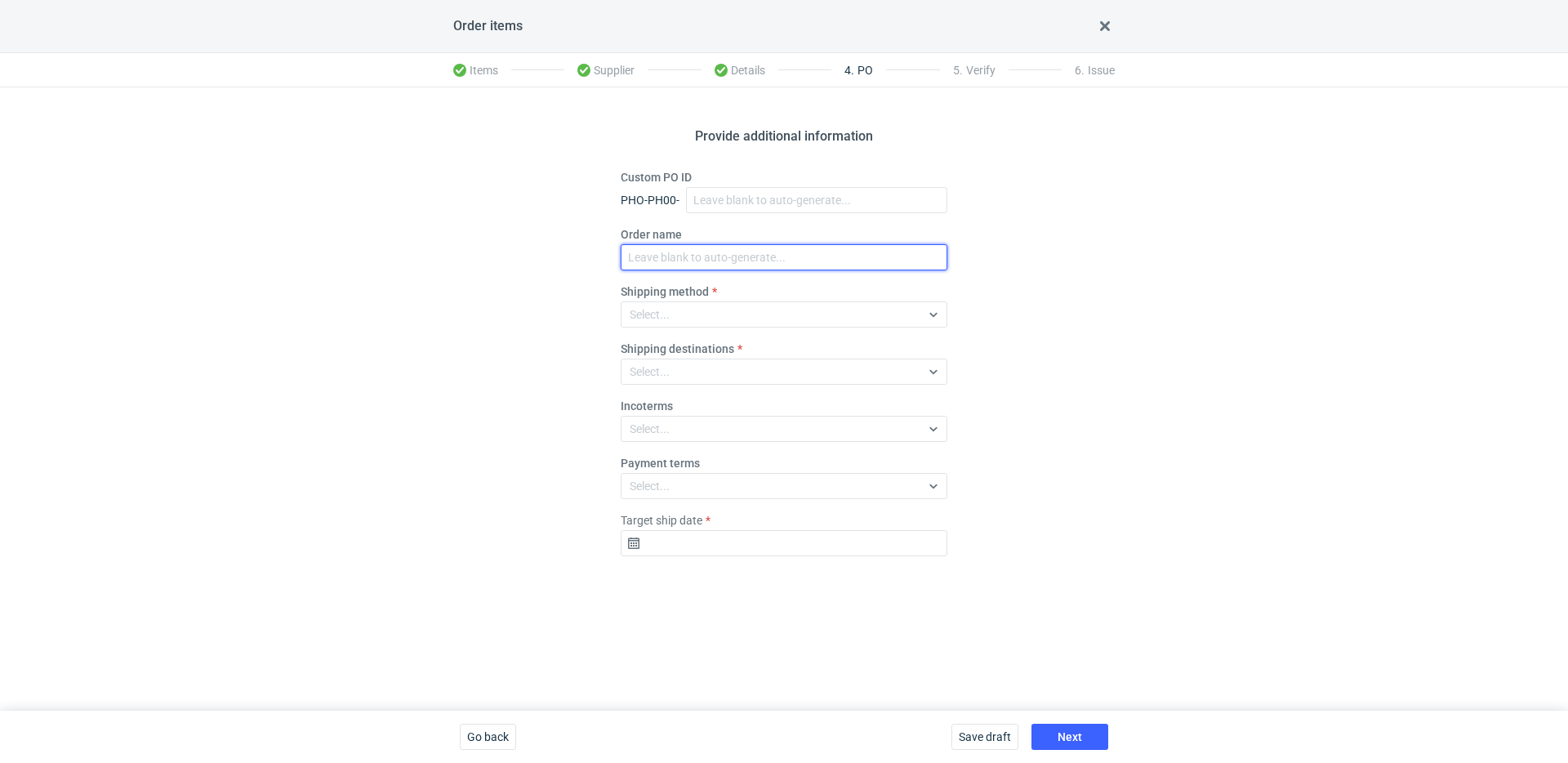 click on "Order name" at bounding box center [784, 257] 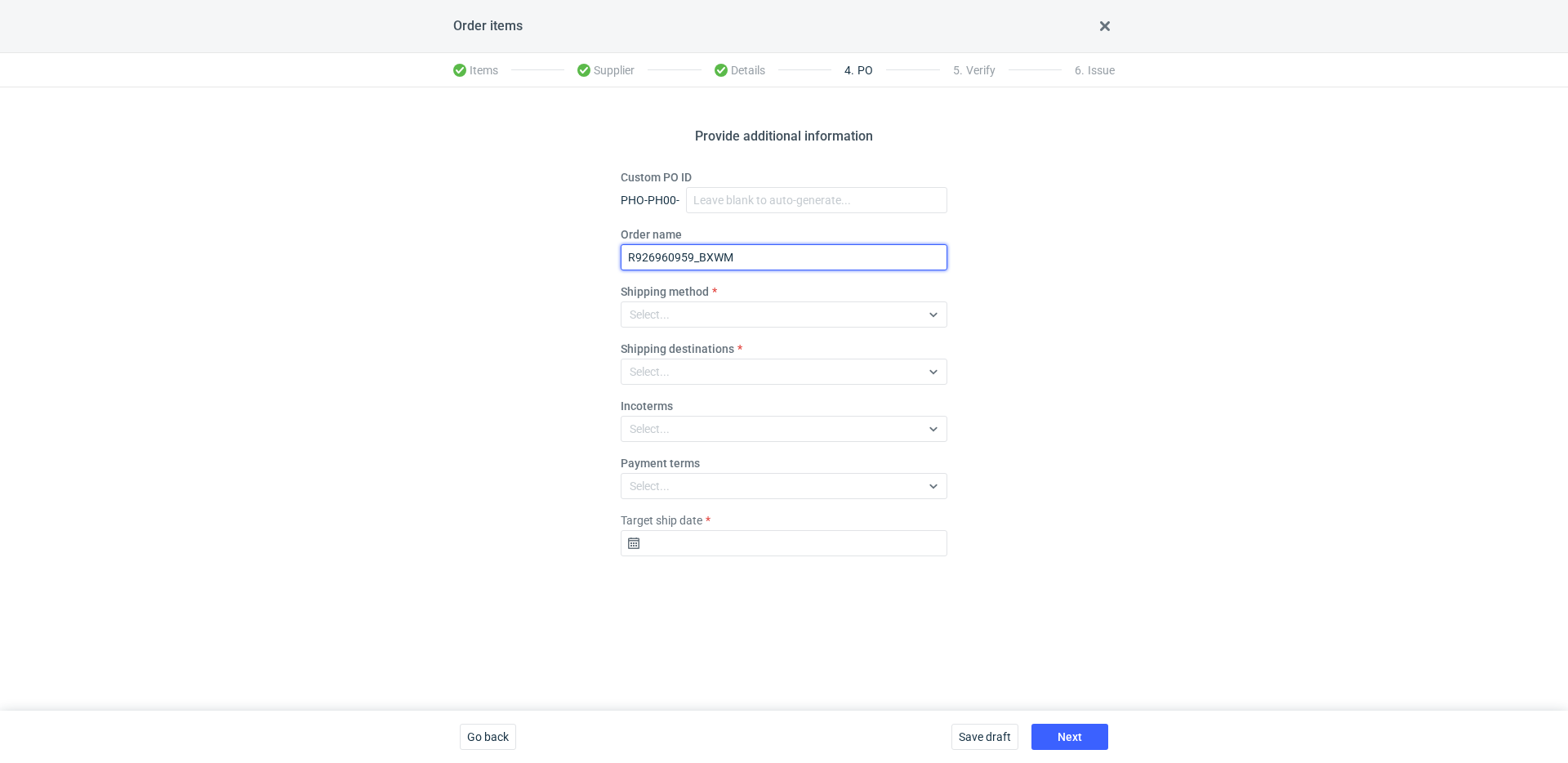 type on "R926960959_BXWM" 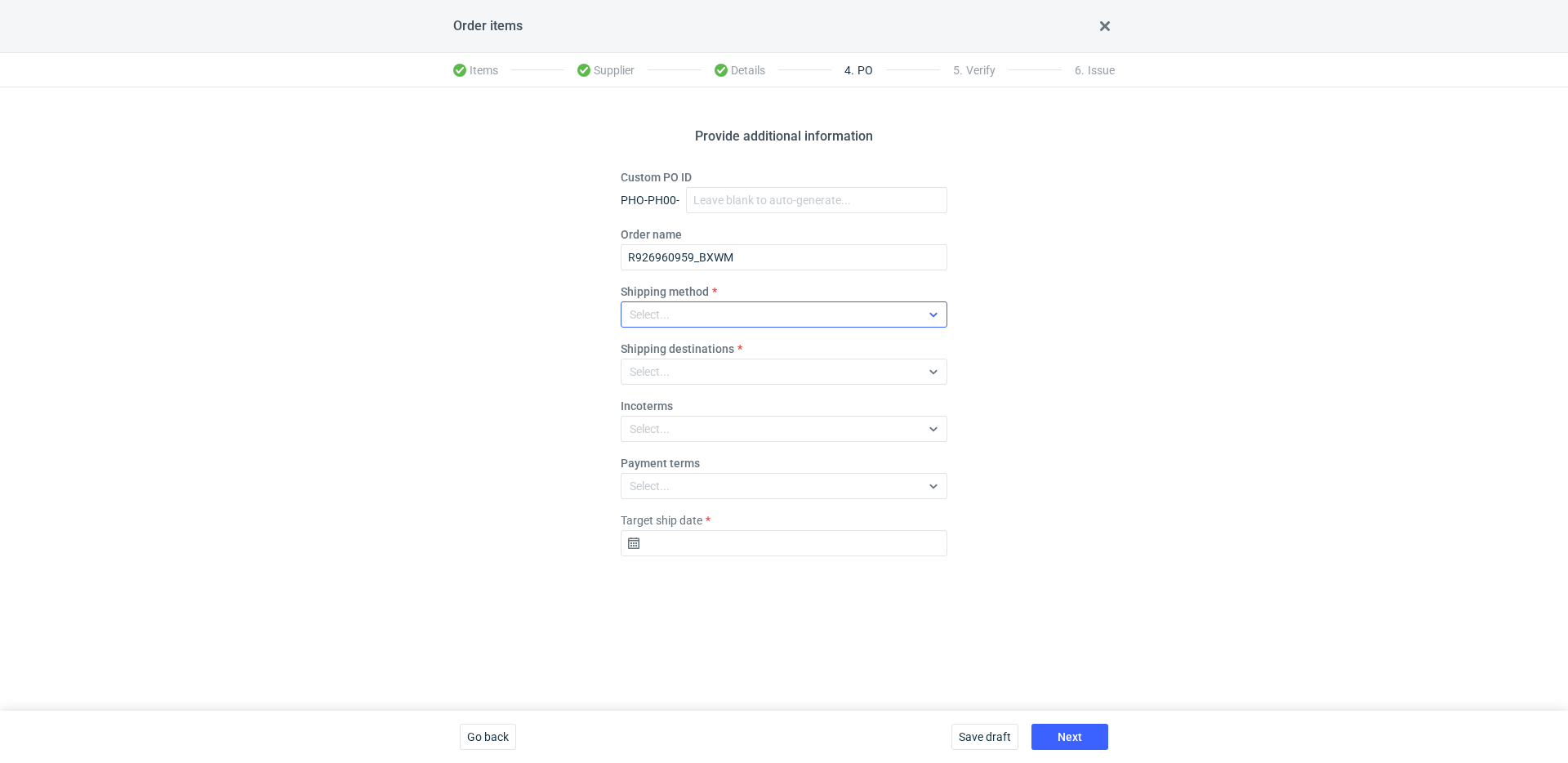 click on "Select..." at bounding box center (771, 315) 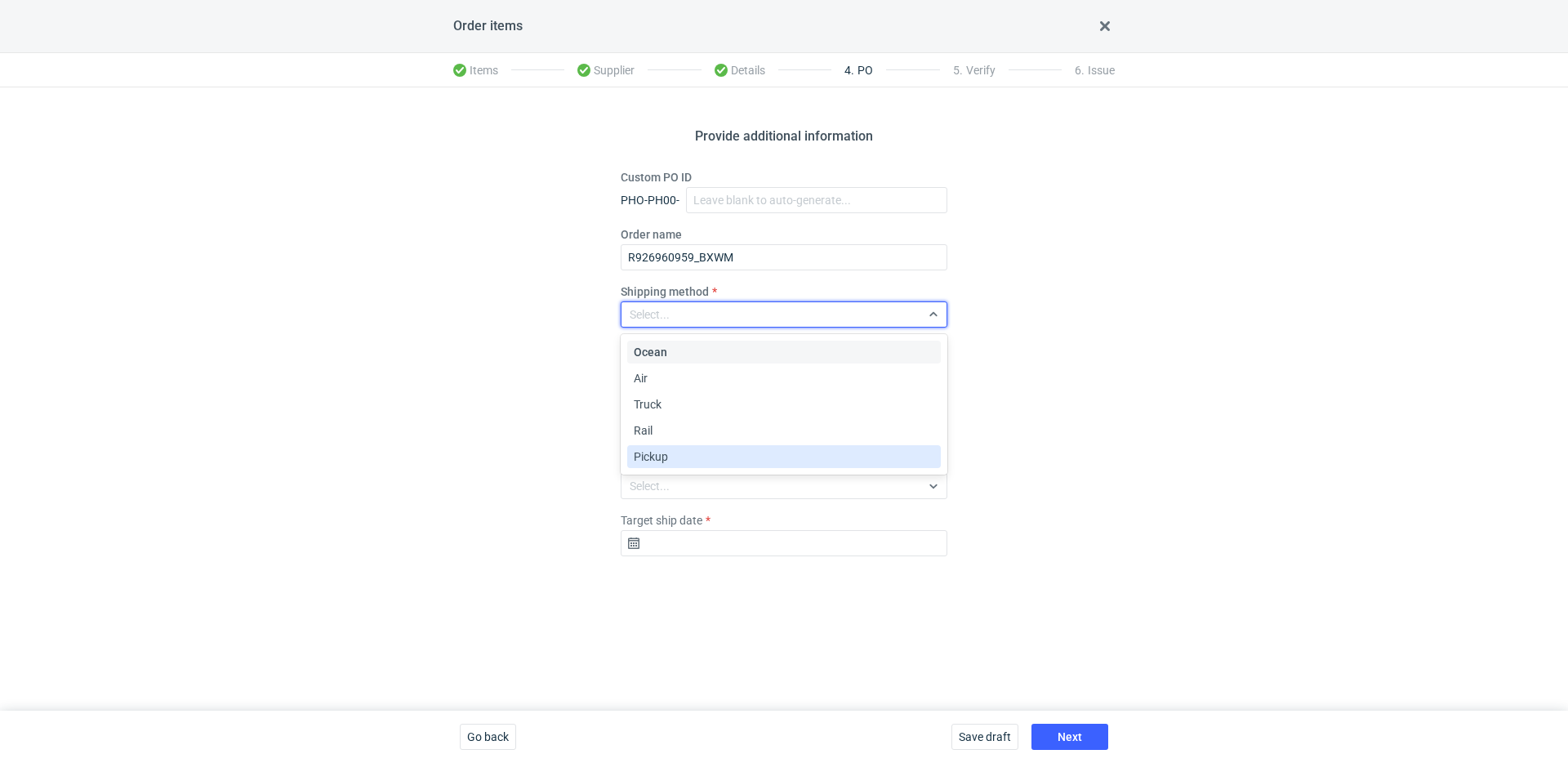 click on "Pickup" at bounding box center [784, 457] 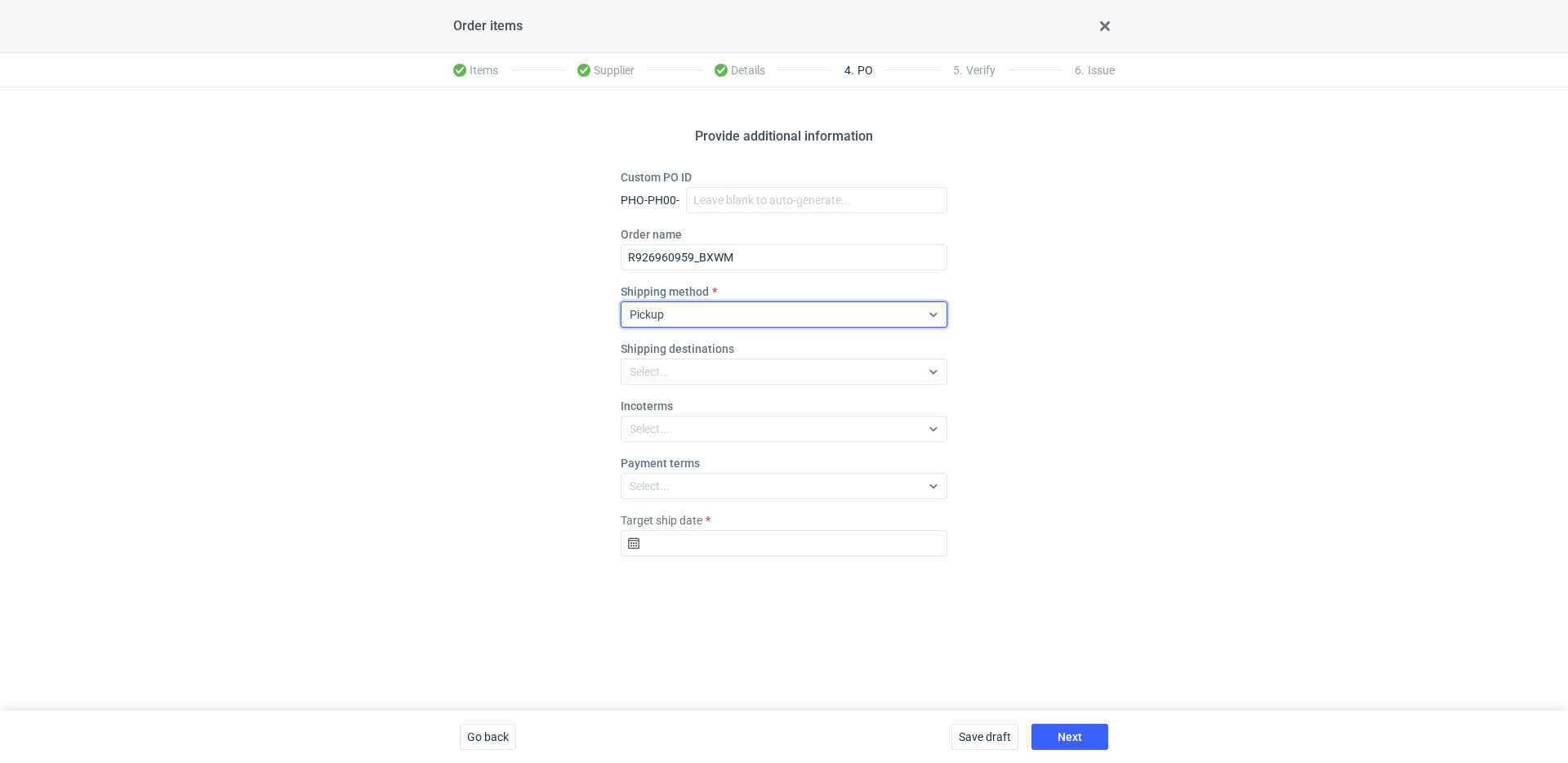 click on "Custom PO ID PHO-PH00- Order name R926960959_BXWM Shipping method option Pickup, selected.   Select is focused ,type to refine list, press Down to open the menu,  Pickup Shipping destinations Select... Incoterms Select... Payment terms Select... Target ship date" at bounding box center (784, 369) 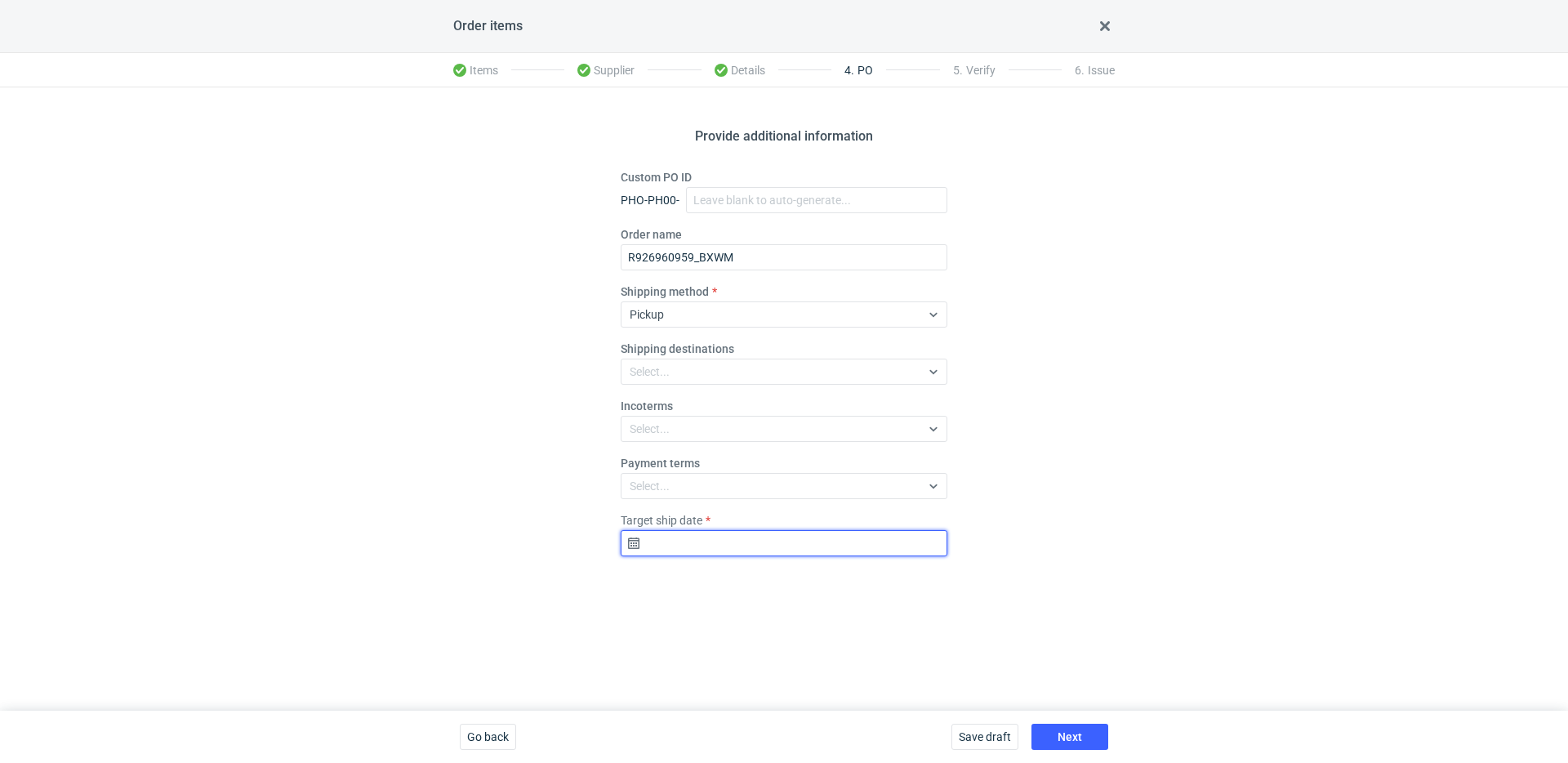 click on "Target ship date" at bounding box center [784, 543] 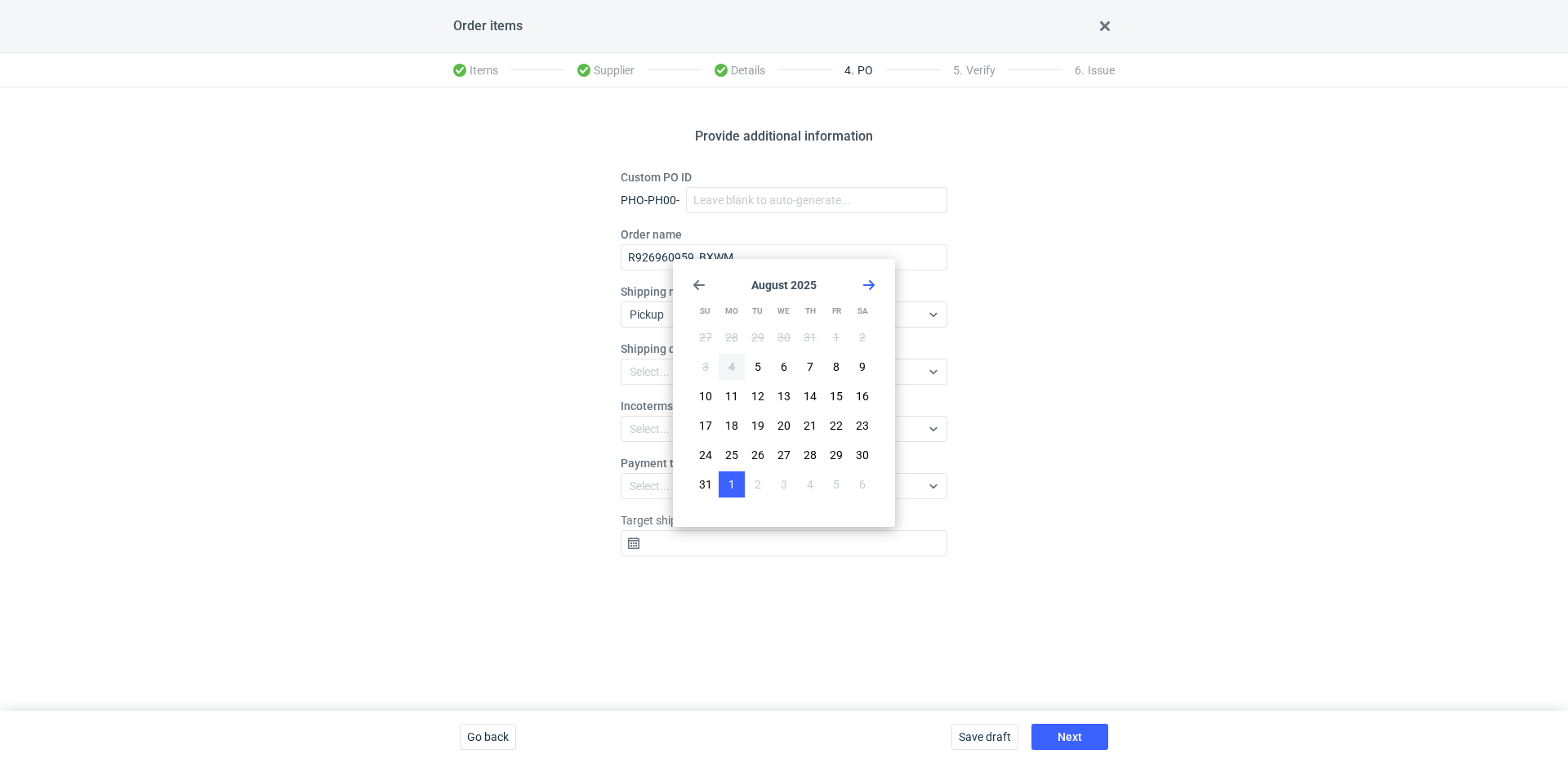 click on "1" at bounding box center [732, 484] 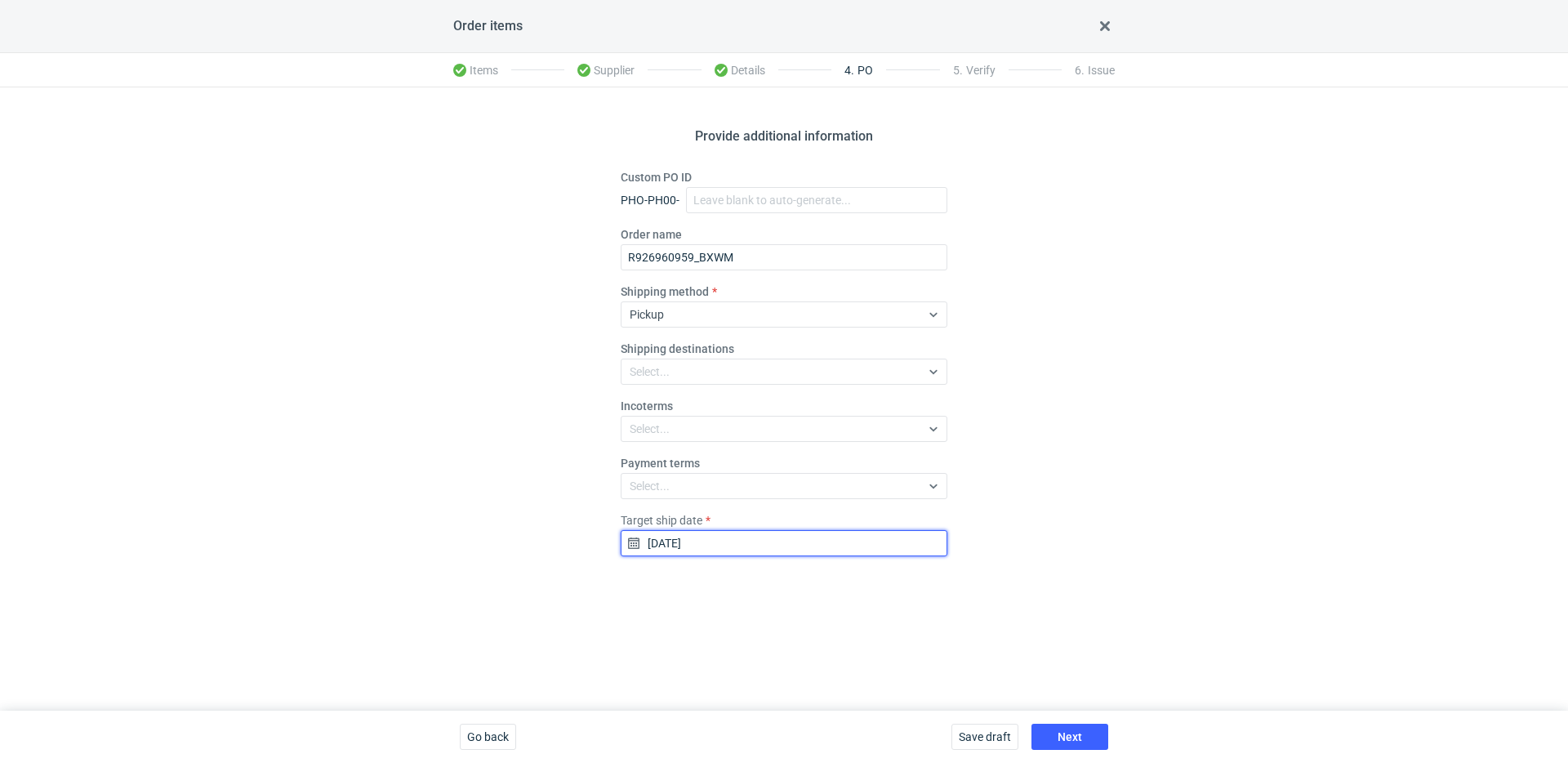 click on "2025-09-01" at bounding box center (784, 543) 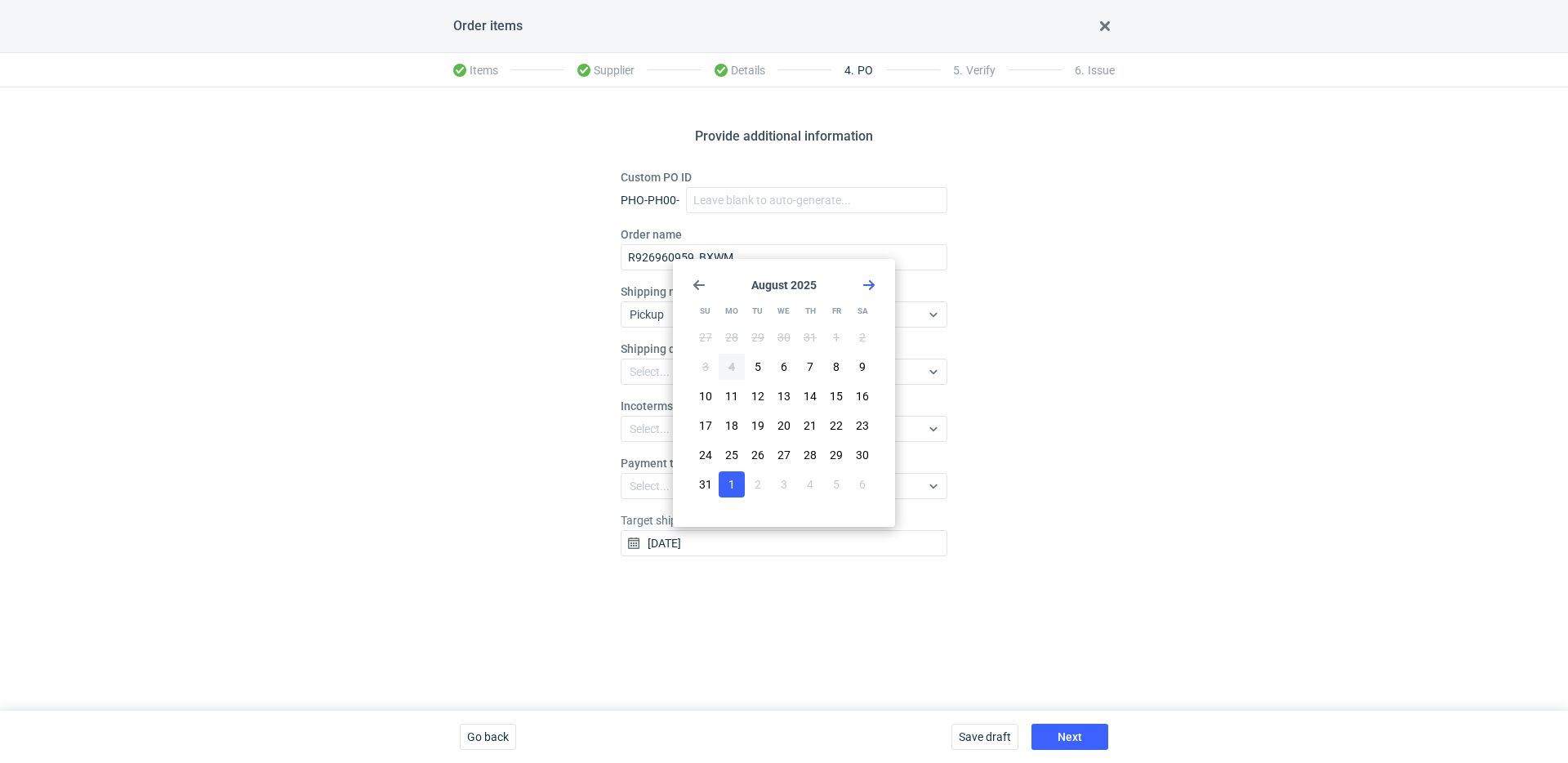 click 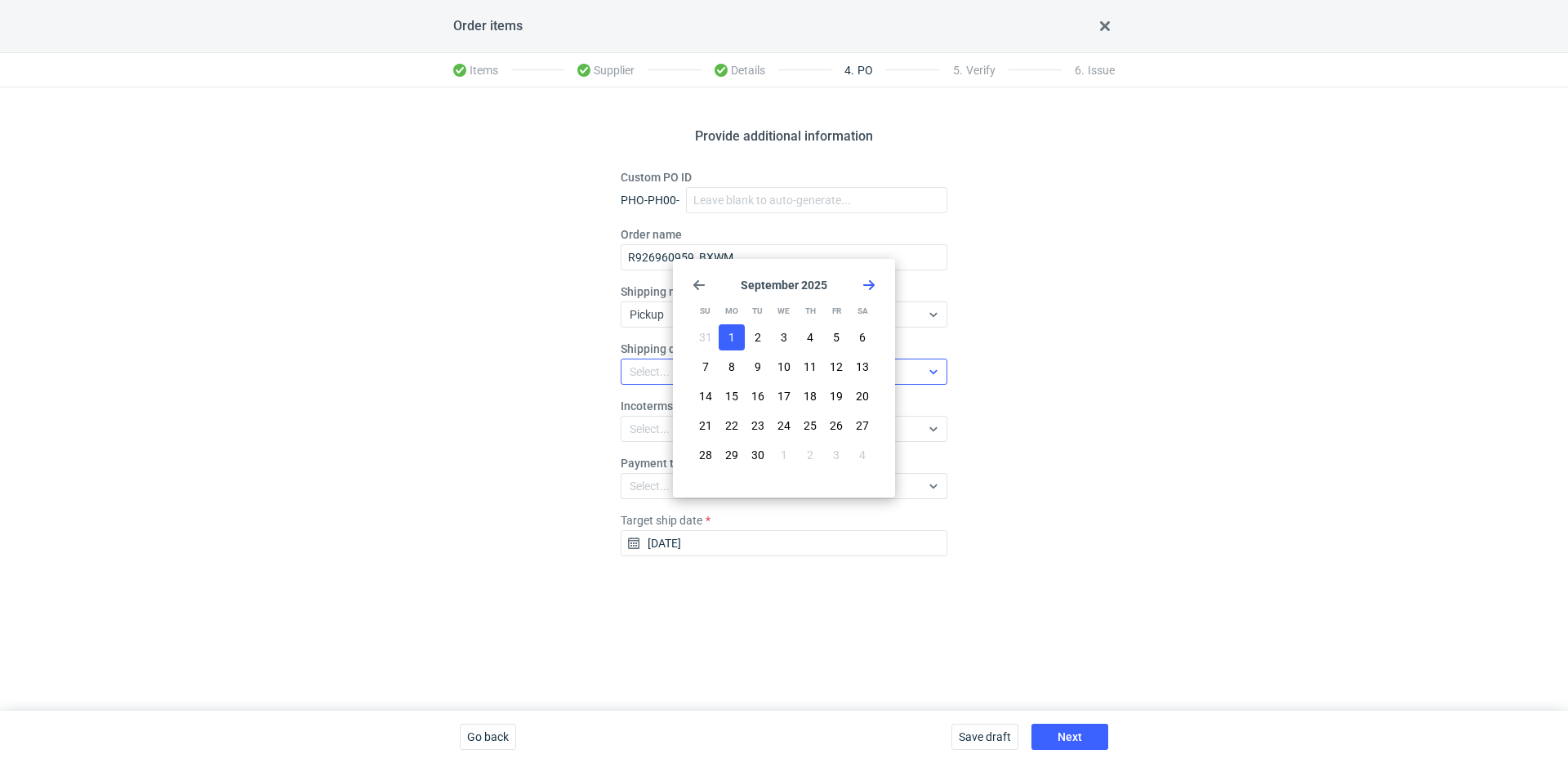 click on "8" at bounding box center [732, 367] 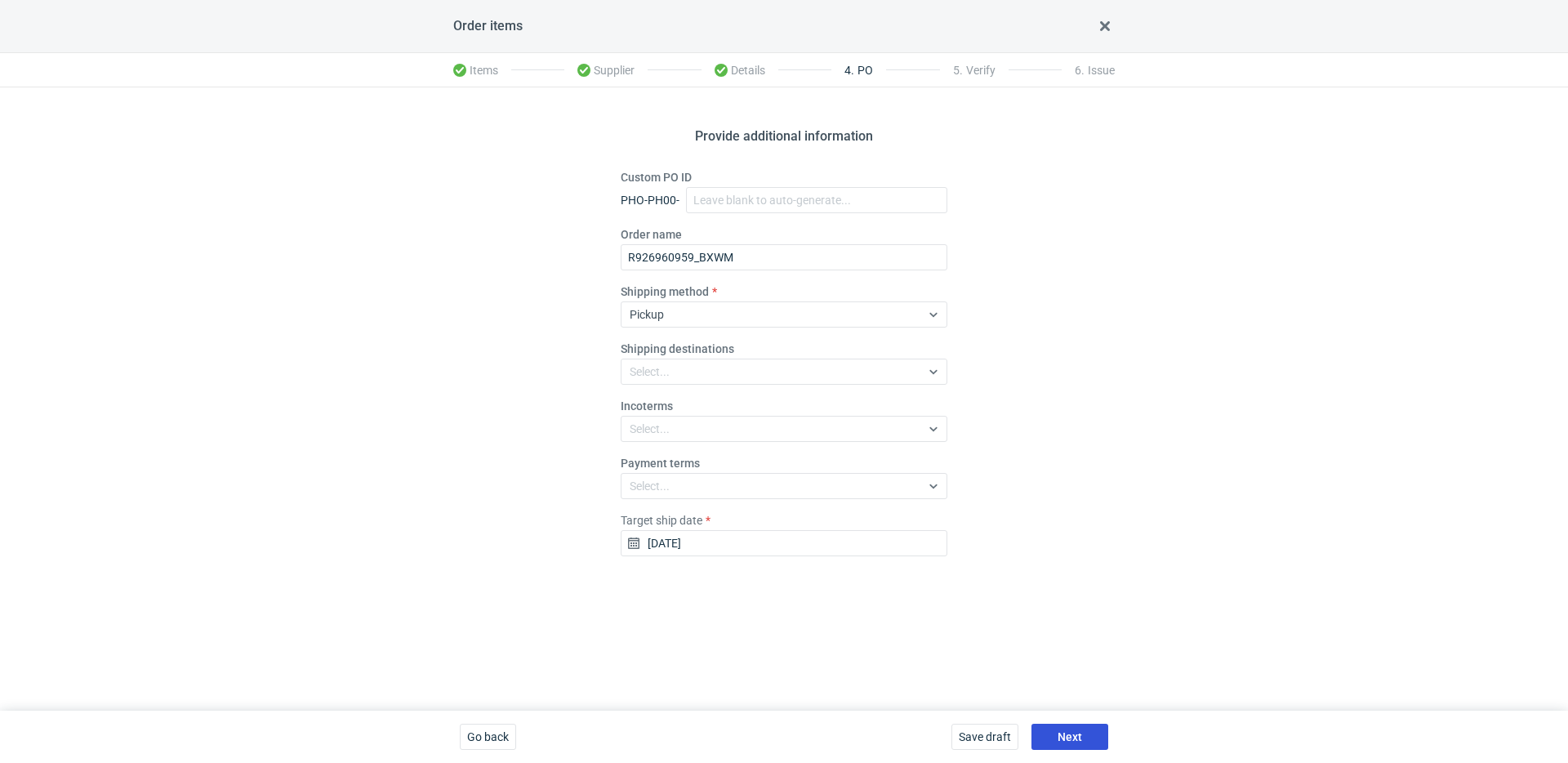 click on "Next" at bounding box center [1070, 737] 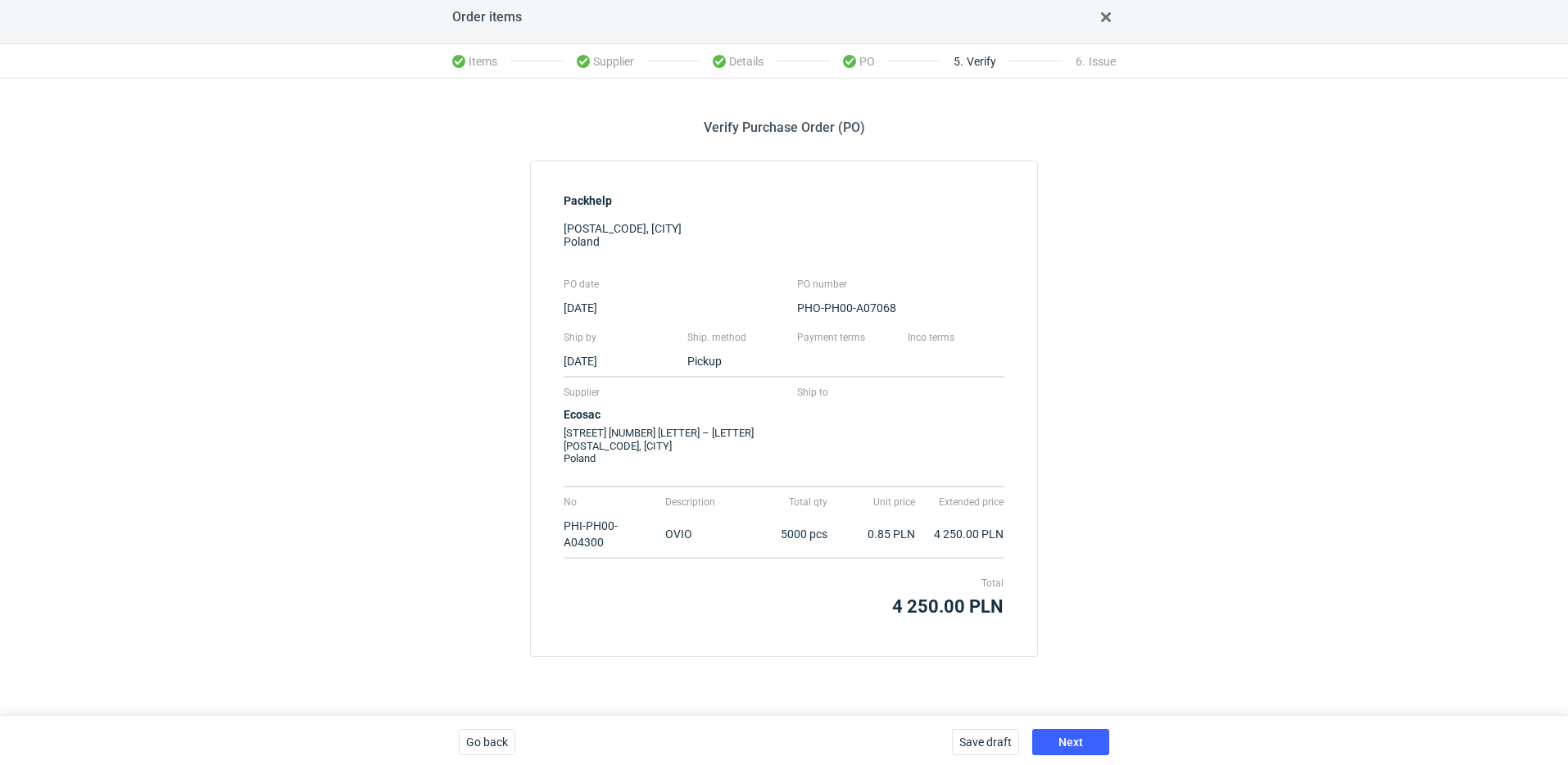 scroll, scrollTop: 13, scrollLeft: 0, axis: vertical 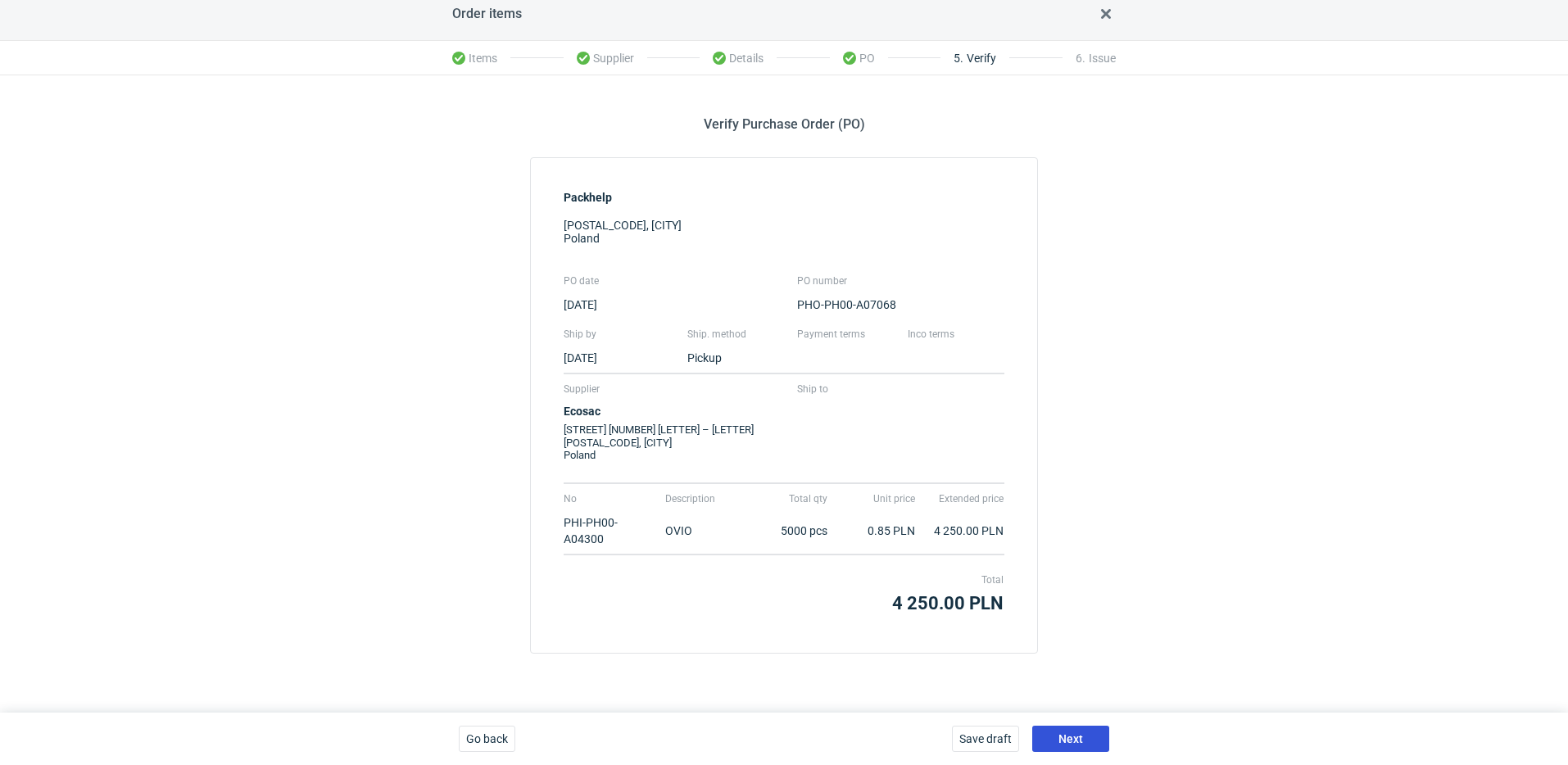 click on "Next" at bounding box center (1071, 739) 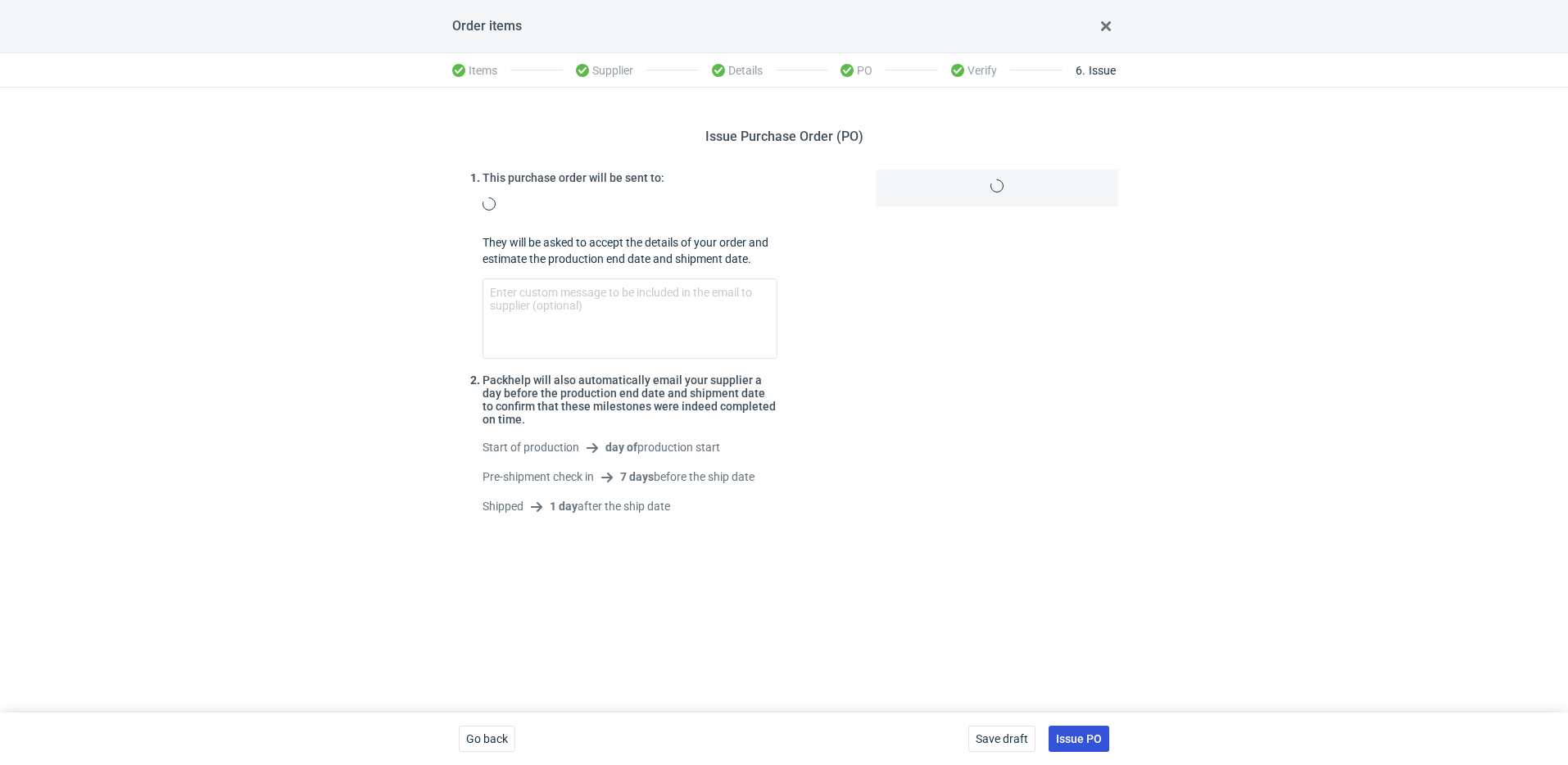 scroll, scrollTop: 0, scrollLeft: 0, axis: both 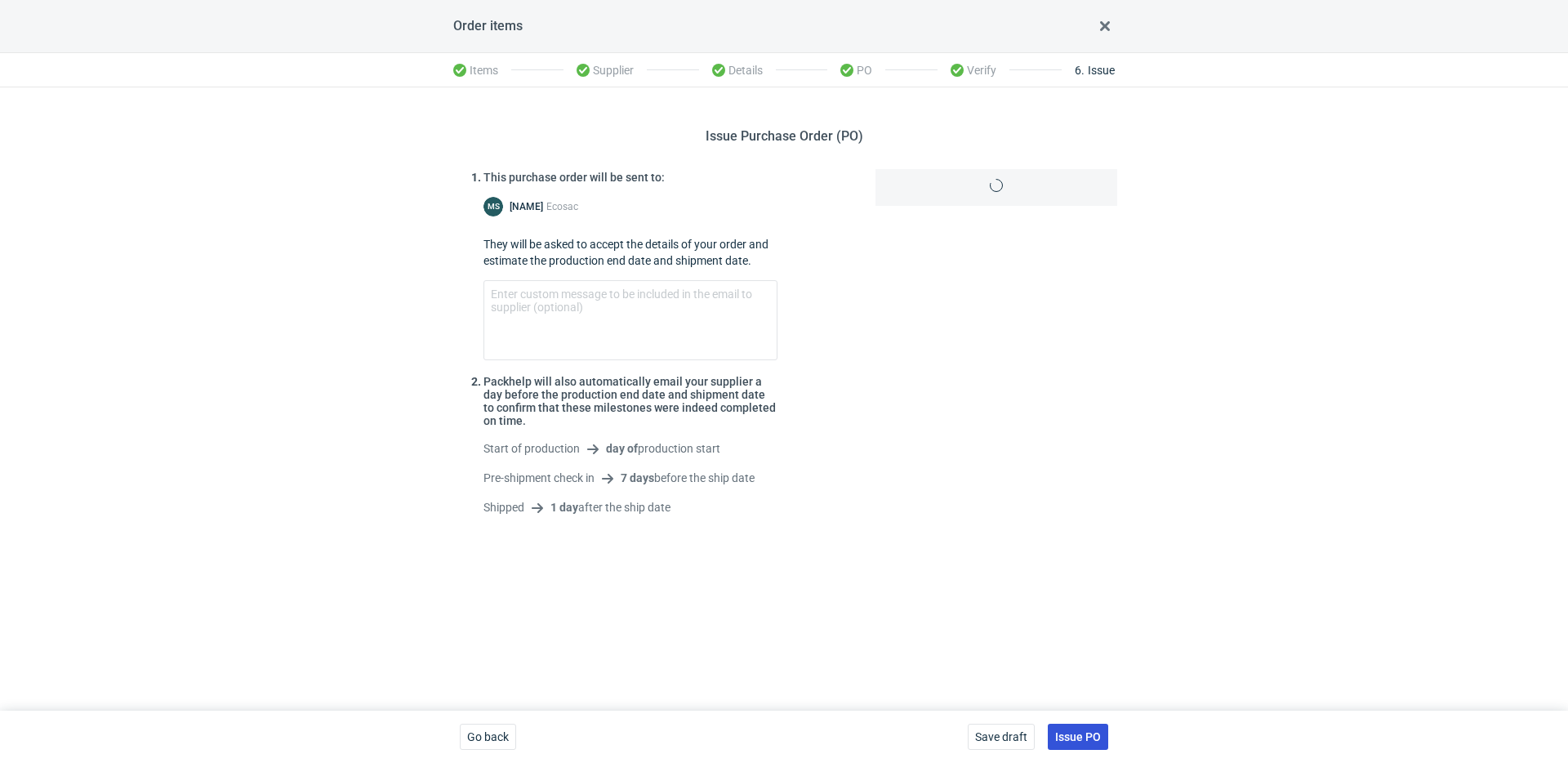 click on "Issue PO" at bounding box center [1078, 737] 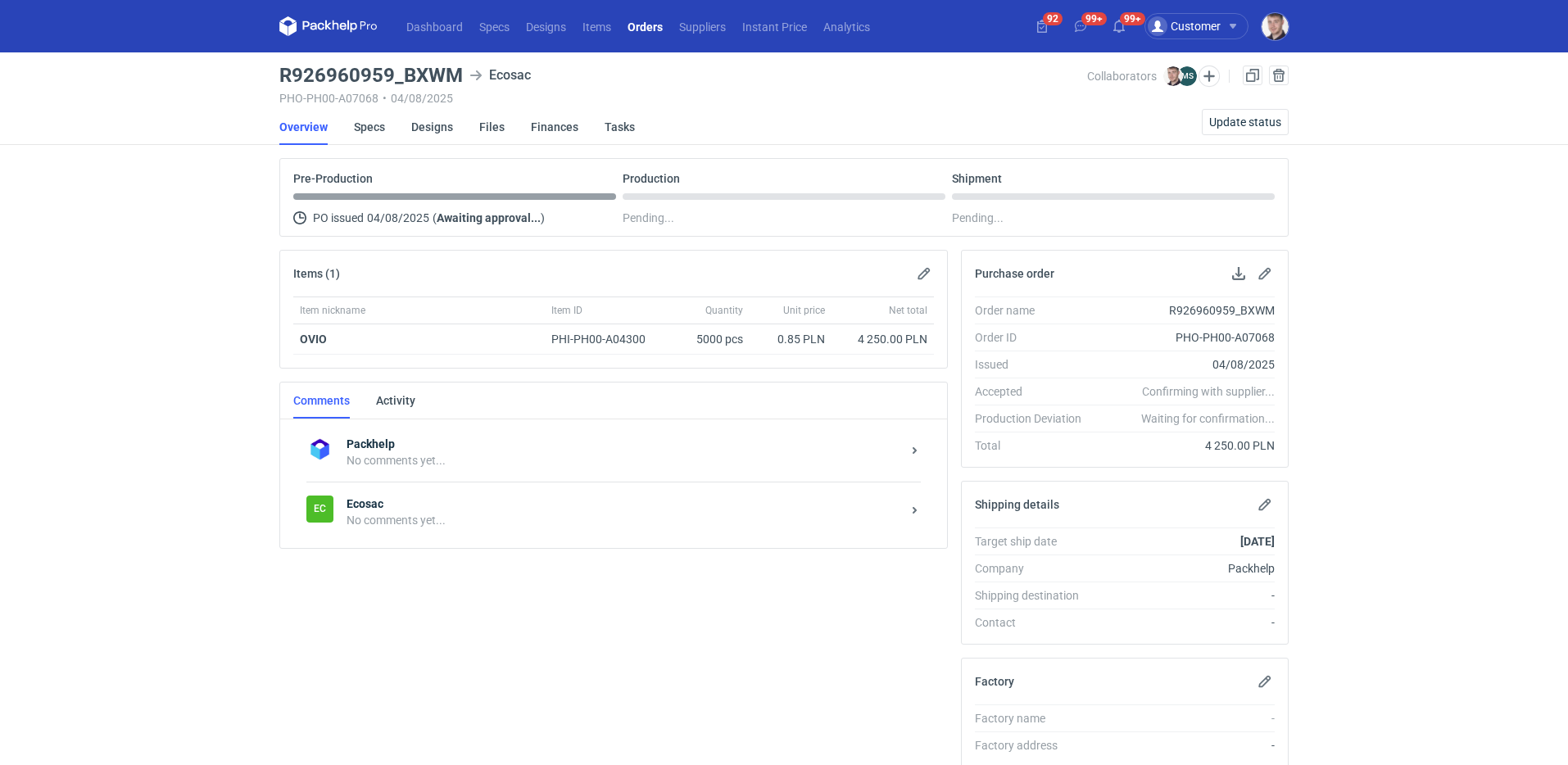 click on "No comments yet..." at bounding box center (623, 520) 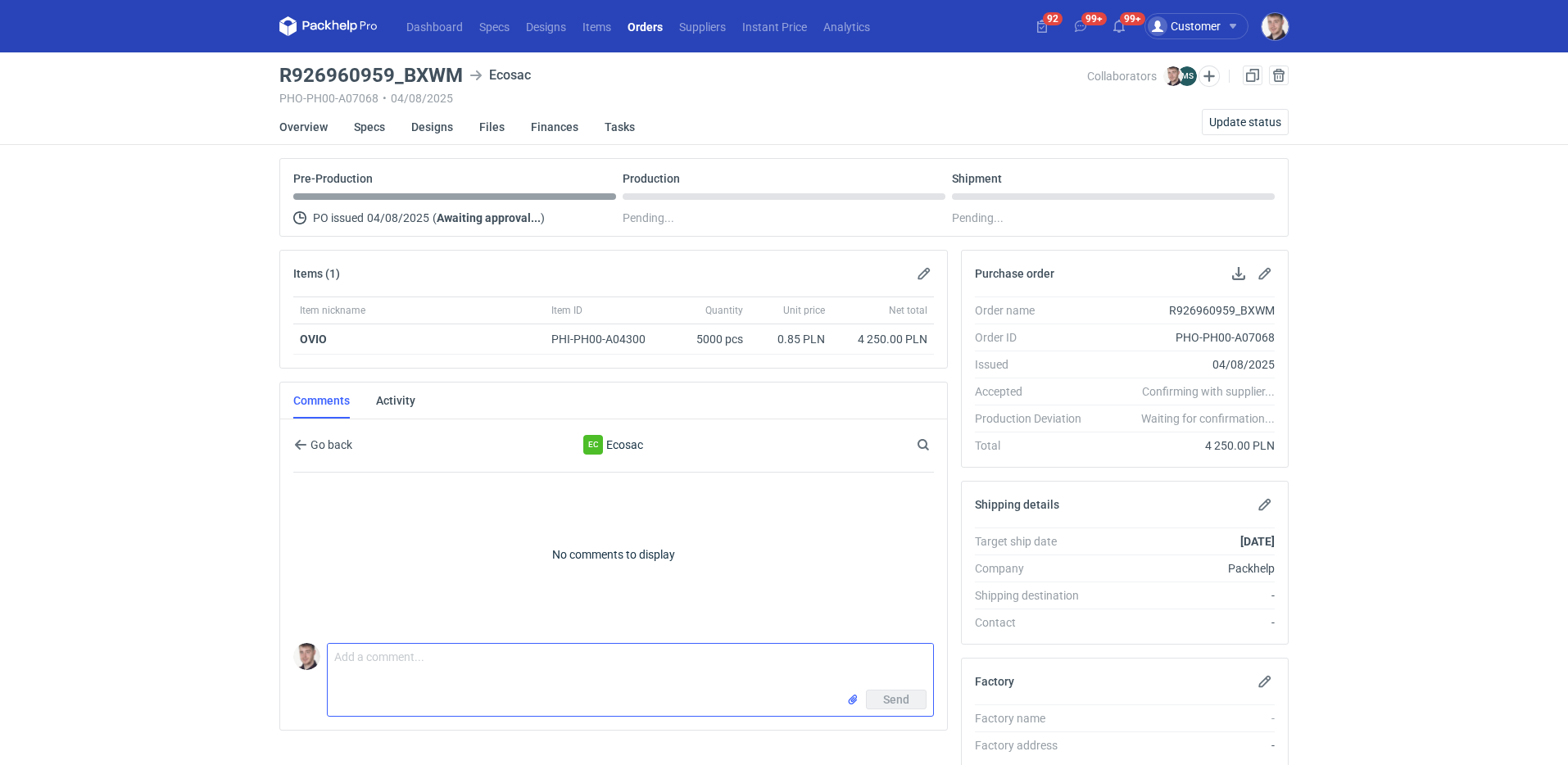 click on "Comment message" at bounding box center (630, 667) 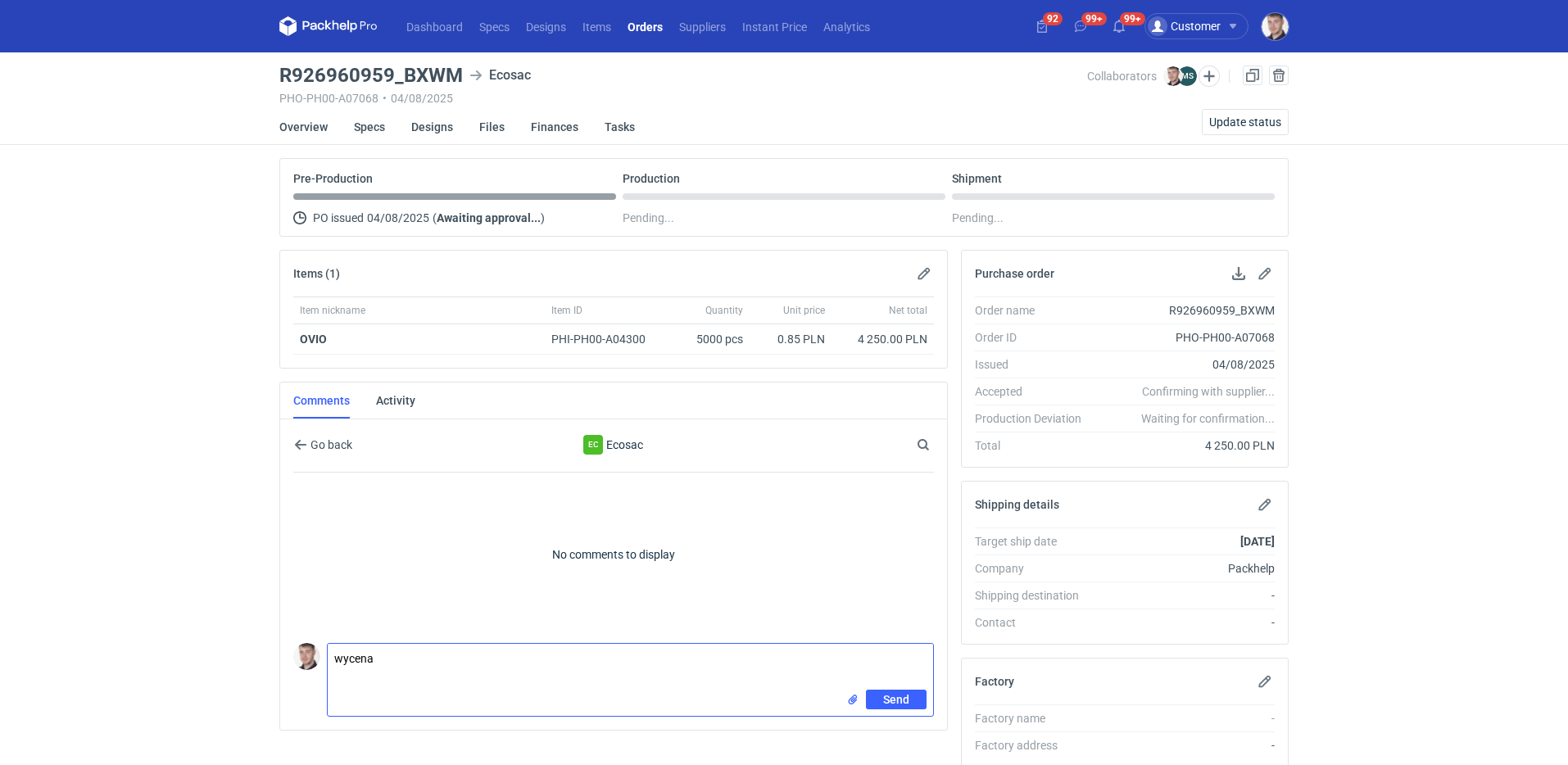paste on "BZJU - 1" 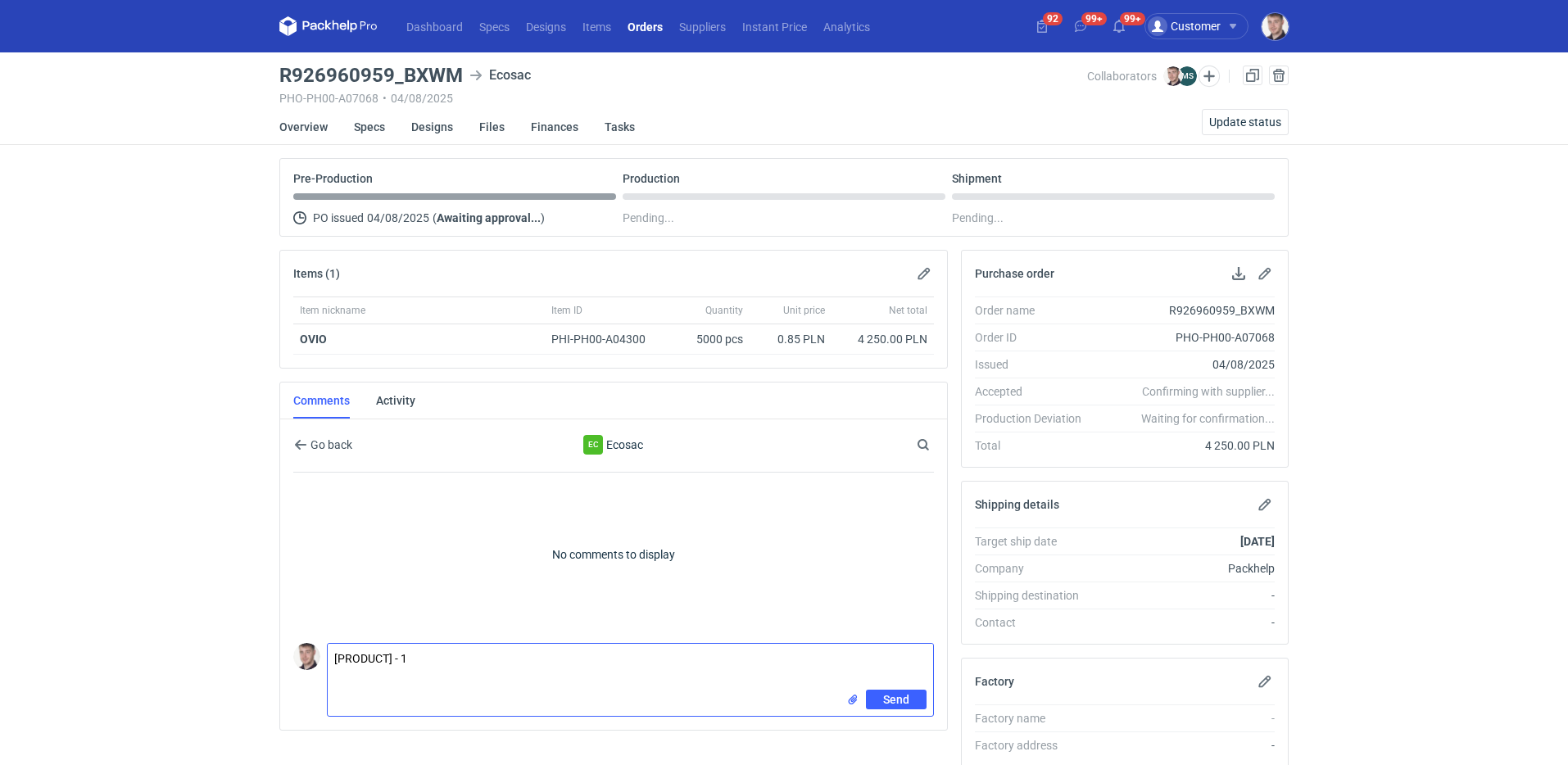 scroll, scrollTop: 0, scrollLeft: 0, axis: both 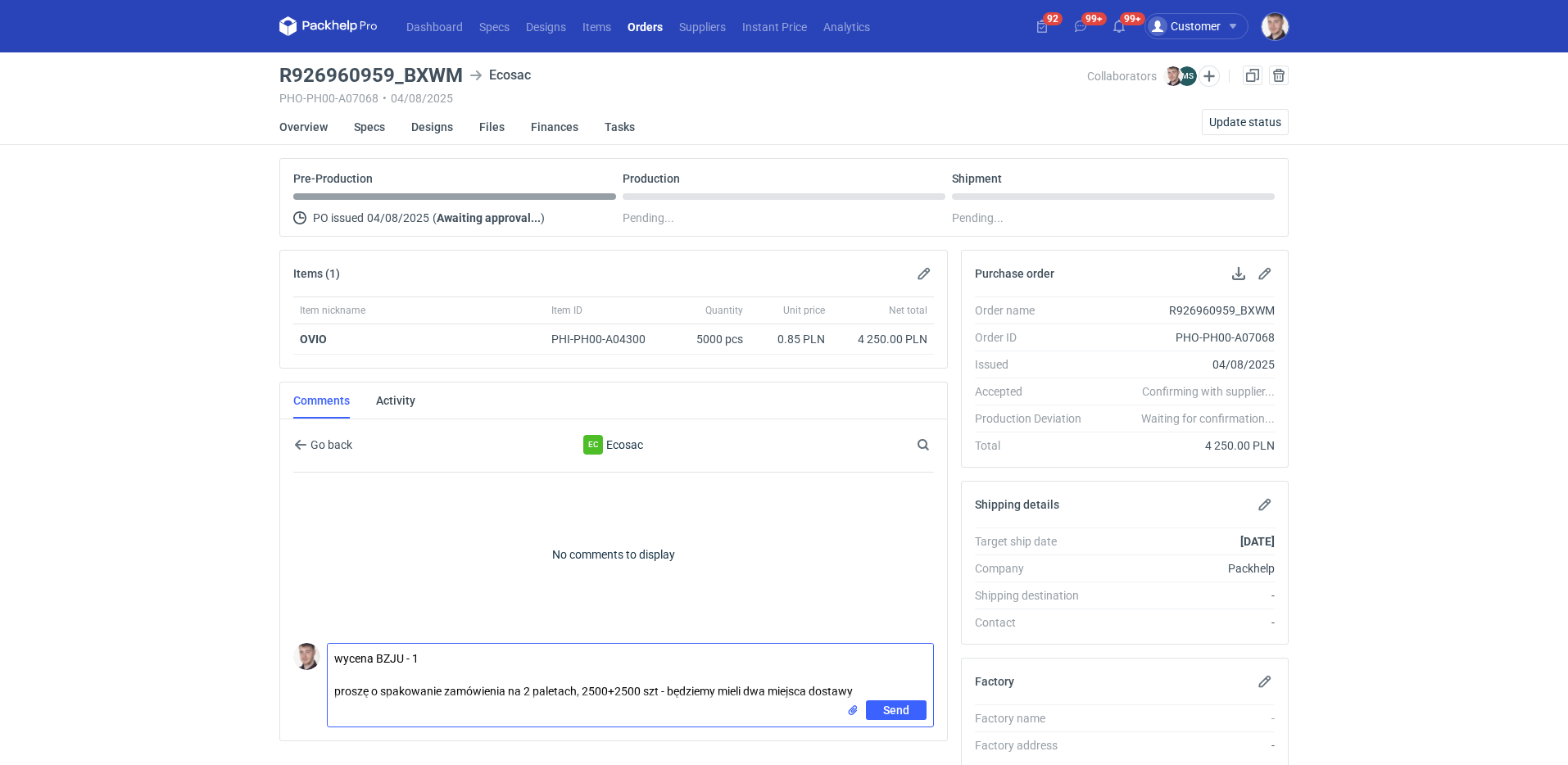type on "wycena BZJU - 1
proszę o spakowanie zamówienia na 2 paletach, 2500+2500 szt - będziemy mieli dwa miejsca dostawy" 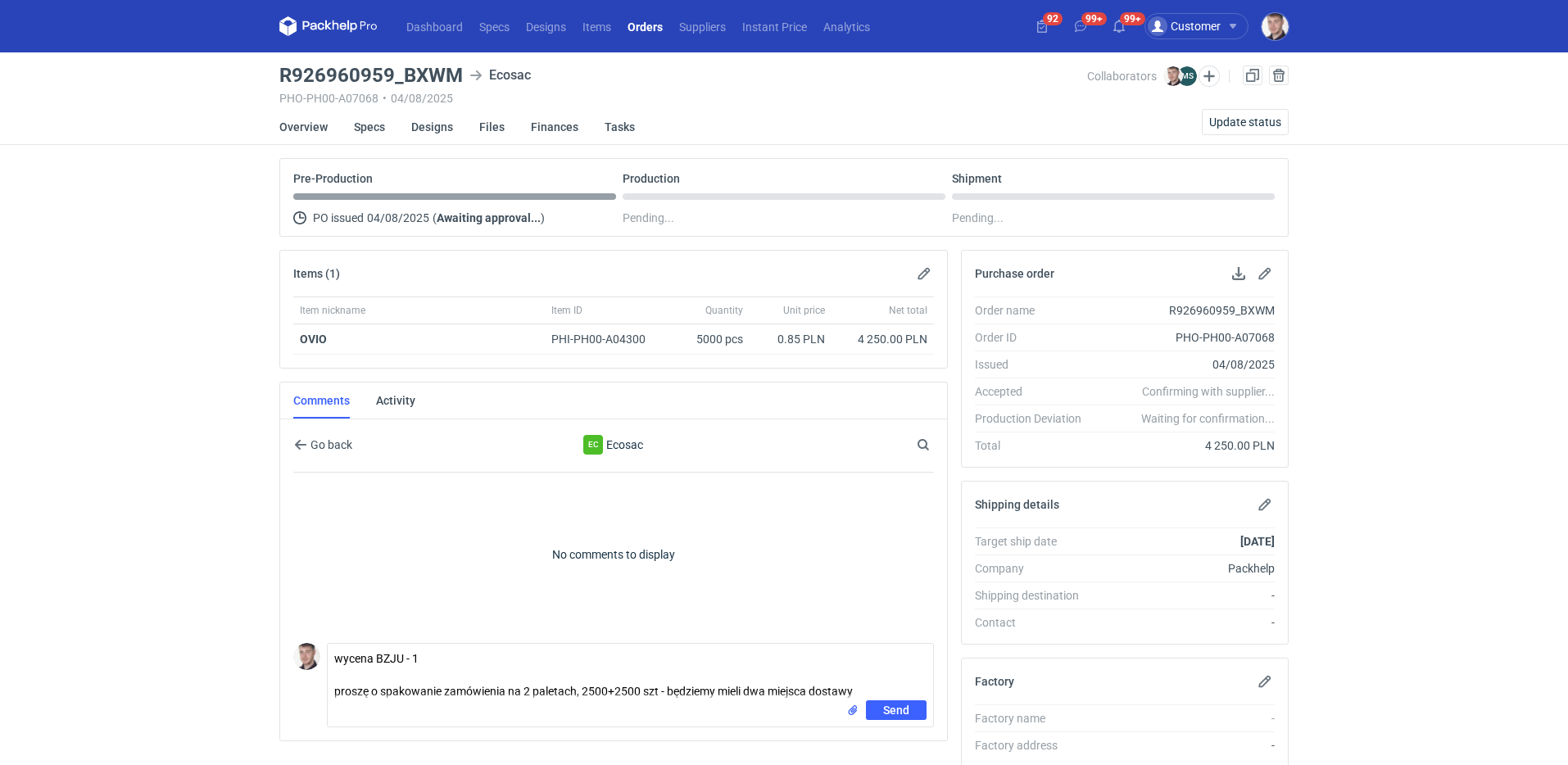 type 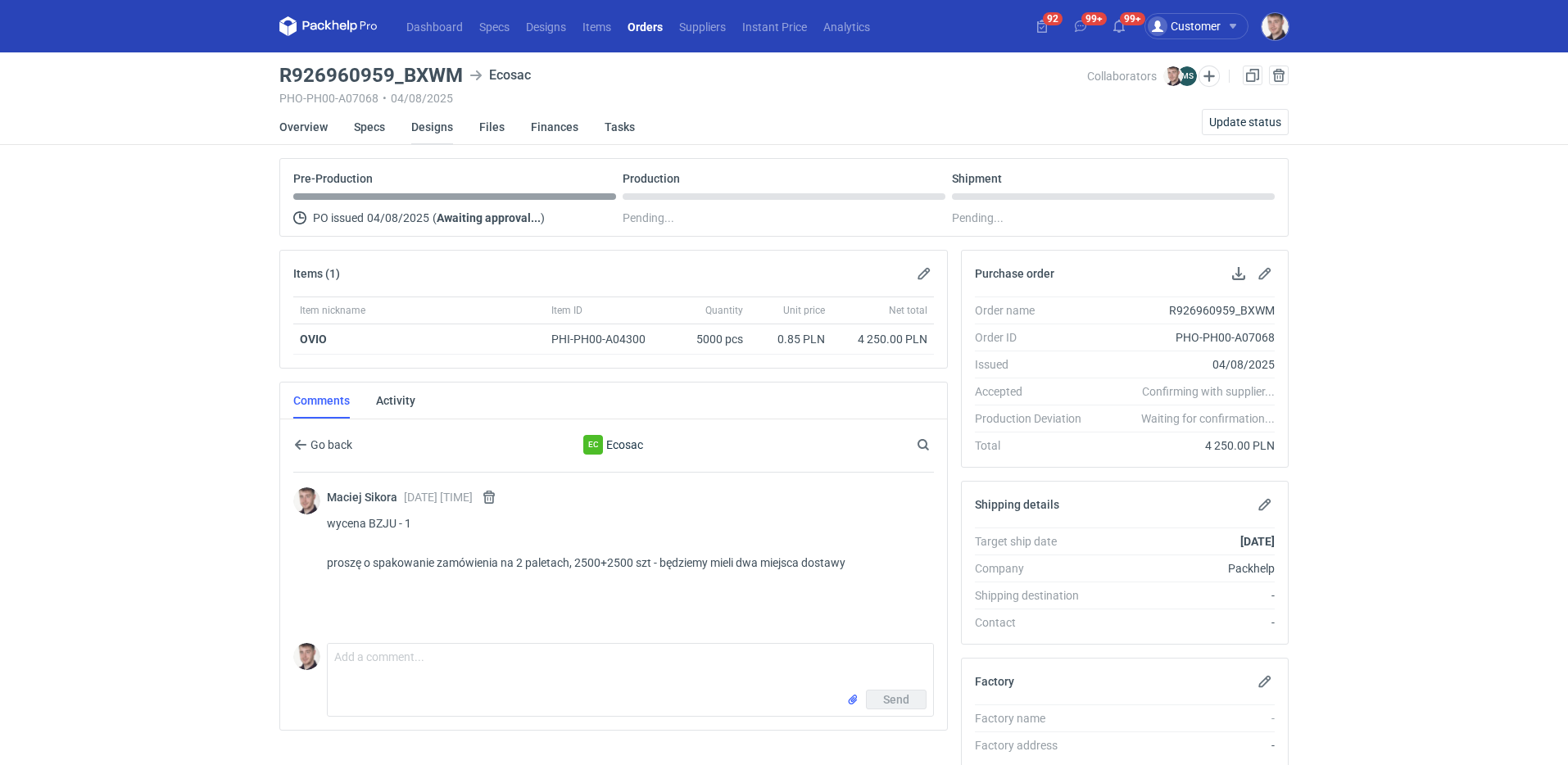 click on "Designs" at bounding box center [432, 127] 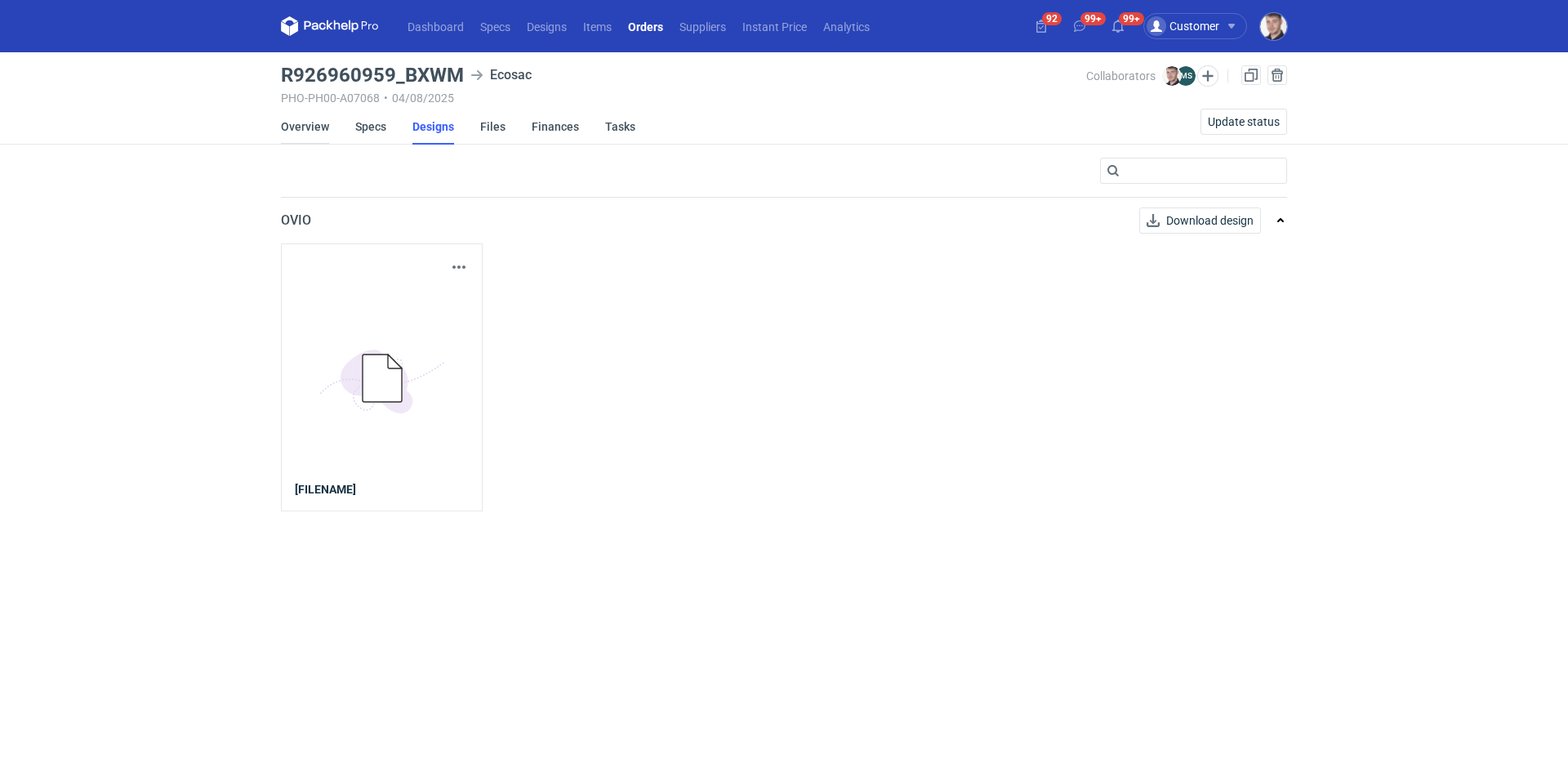click on "Overview" at bounding box center [305, 127] 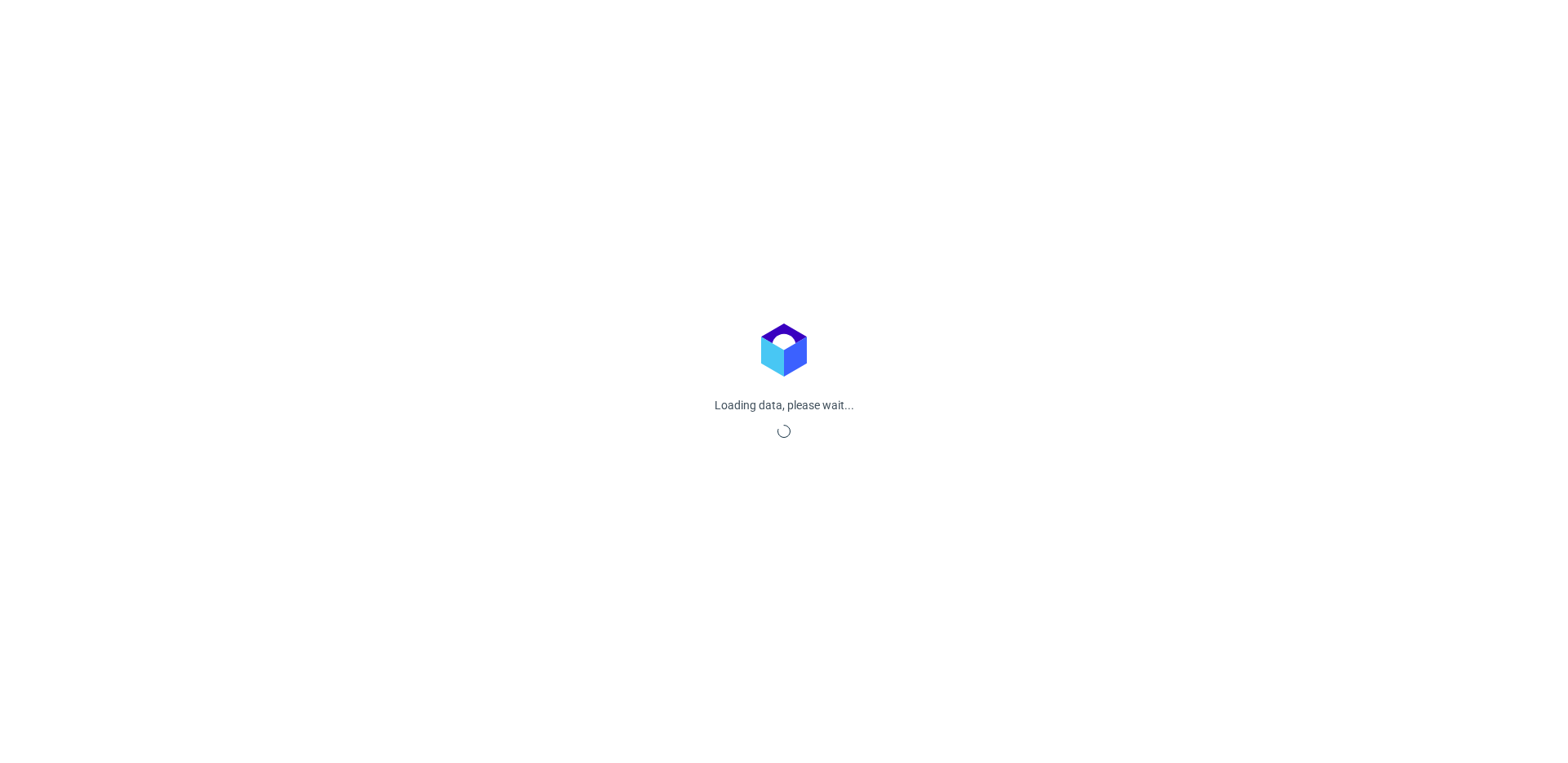 scroll, scrollTop: 0, scrollLeft: 0, axis: both 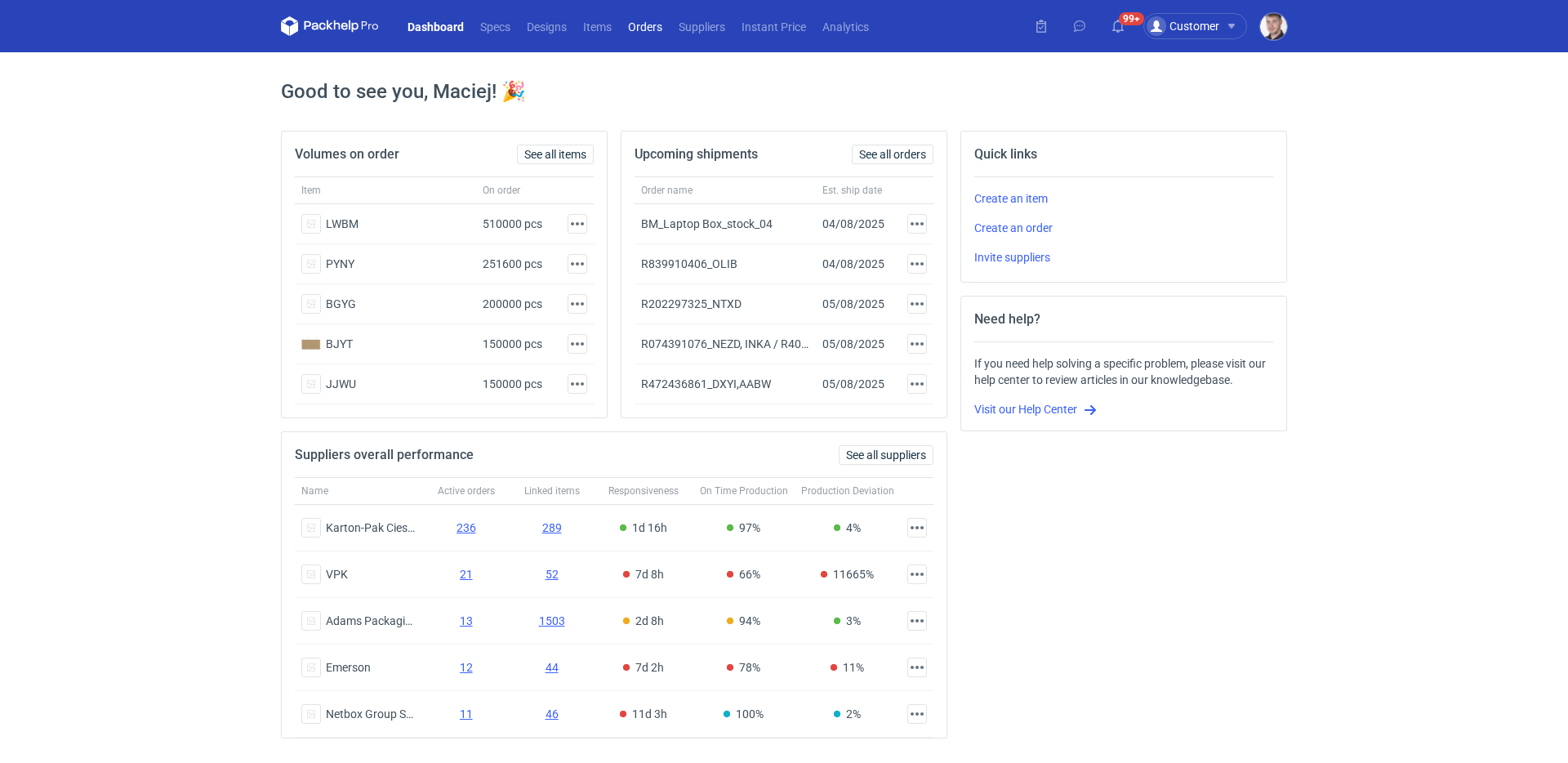 click on "Orders" at bounding box center [645, 26] 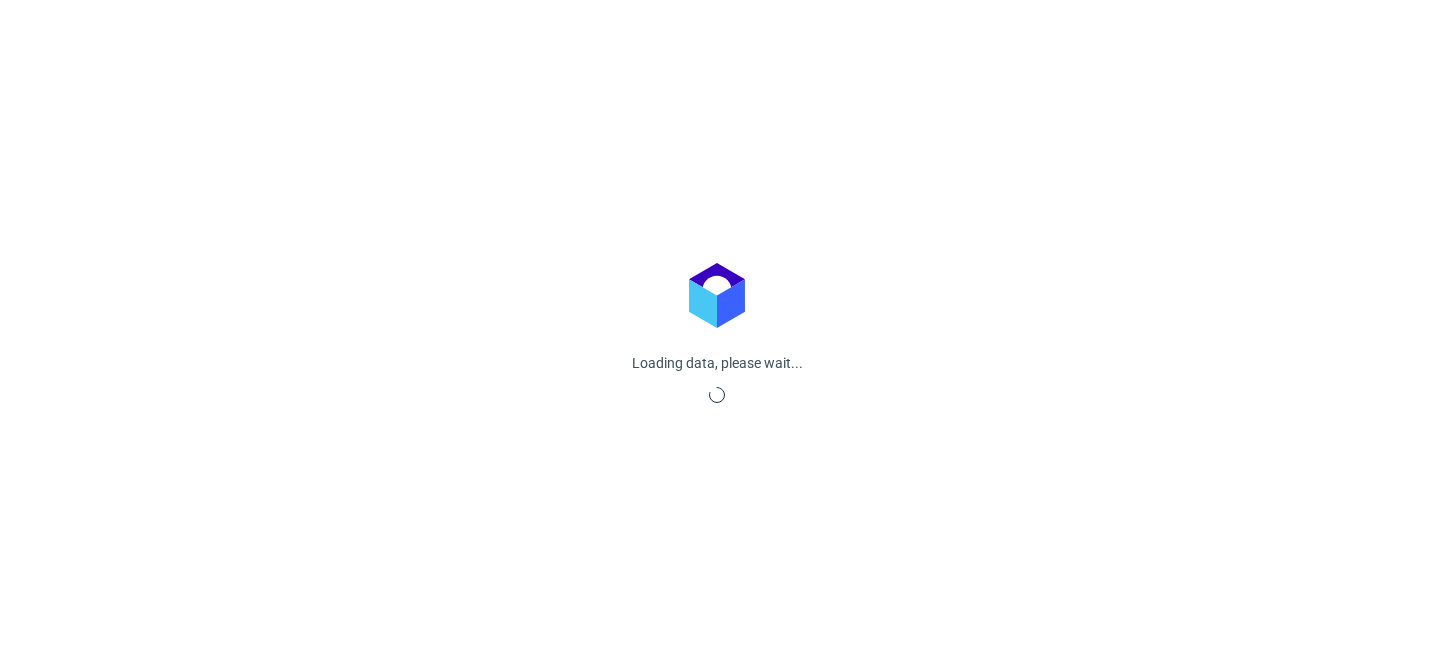 scroll, scrollTop: 0, scrollLeft: 0, axis: both 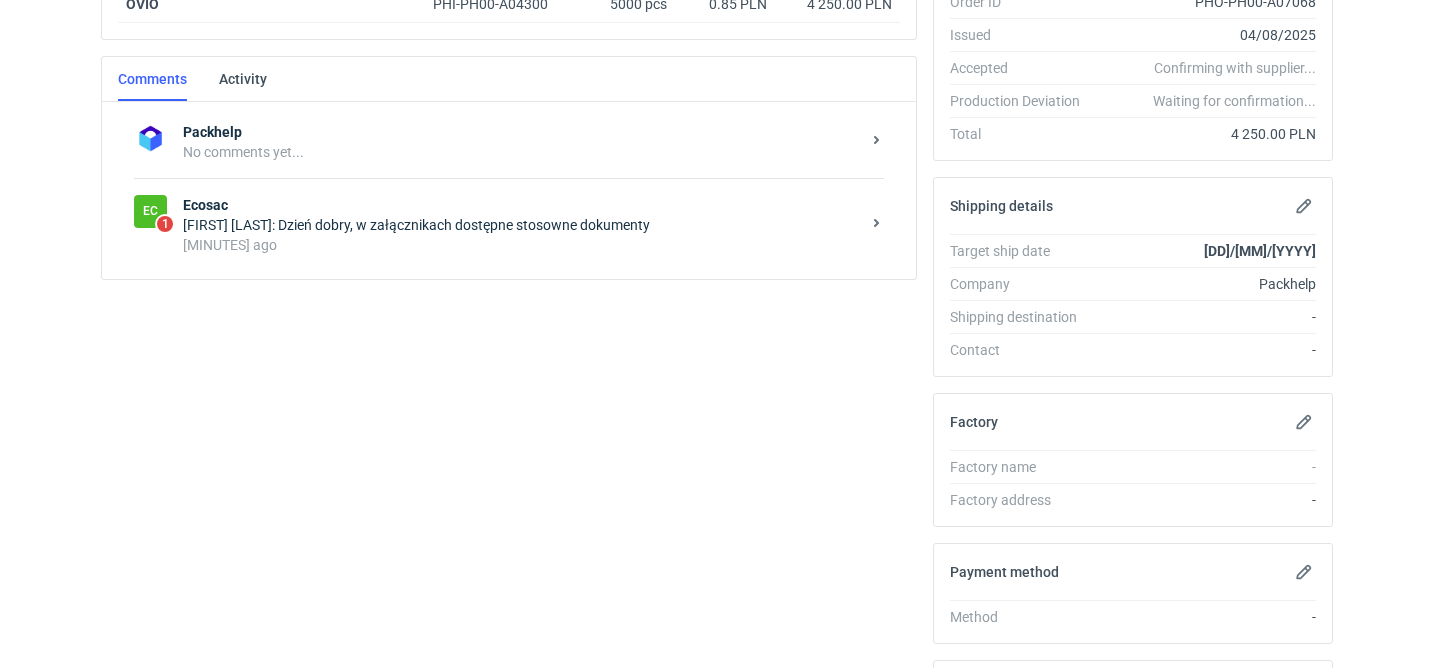 click on "Michał Sokołowski: Dzień dobry, w załącznikach dostępne stosowne dokumenty" at bounding box center (521, 225) 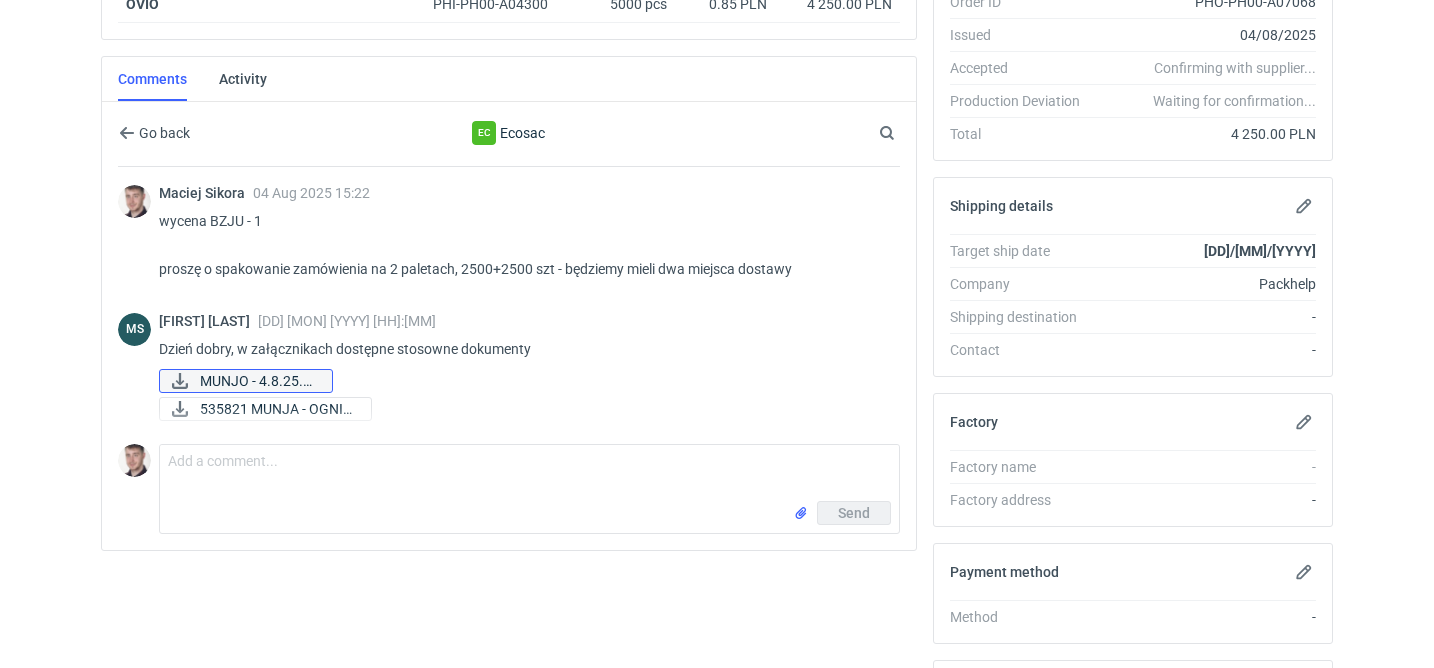 click on "MUNJO - 4.8.25.pdf" at bounding box center (258, 381) 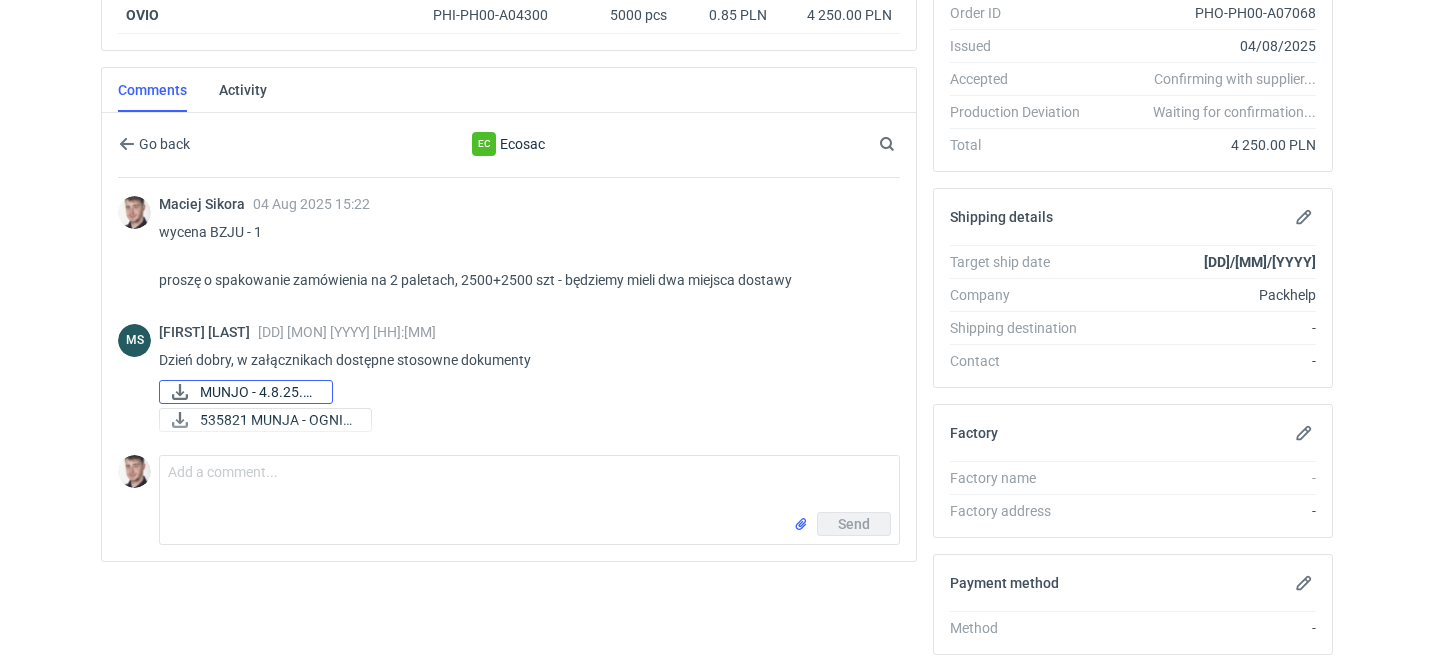 scroll, scrollTop: 381, scrollLeft: 0, axis: vertical 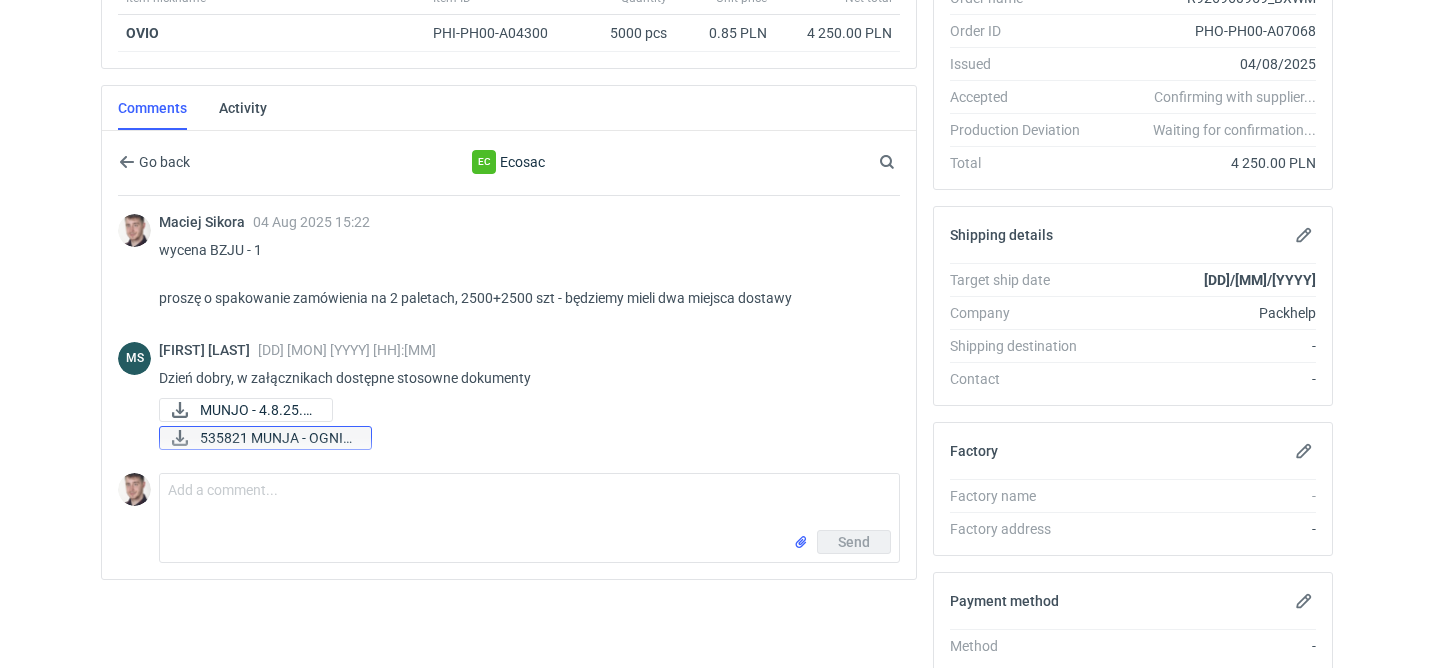 click on "535821 MUNJA - OGNIS..." at bounding box center (277, 438) 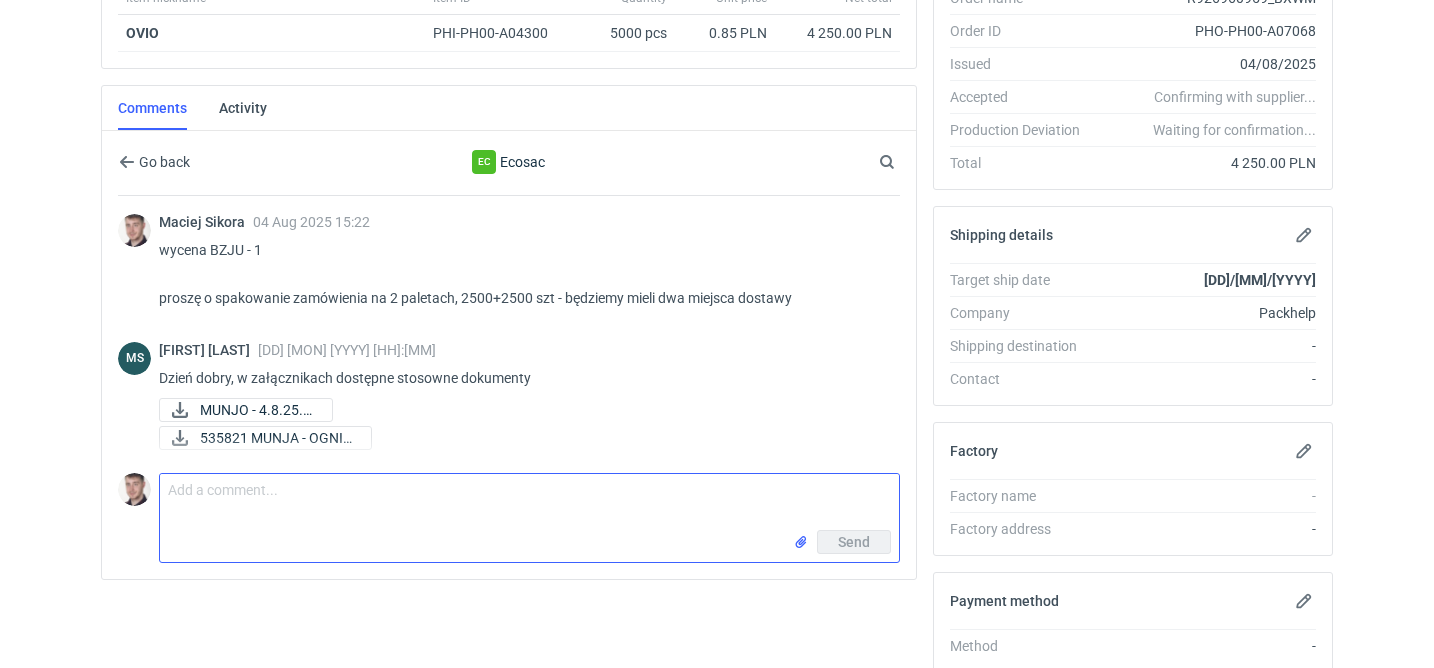 click on "Comment message" at bounding box center [529, 502] 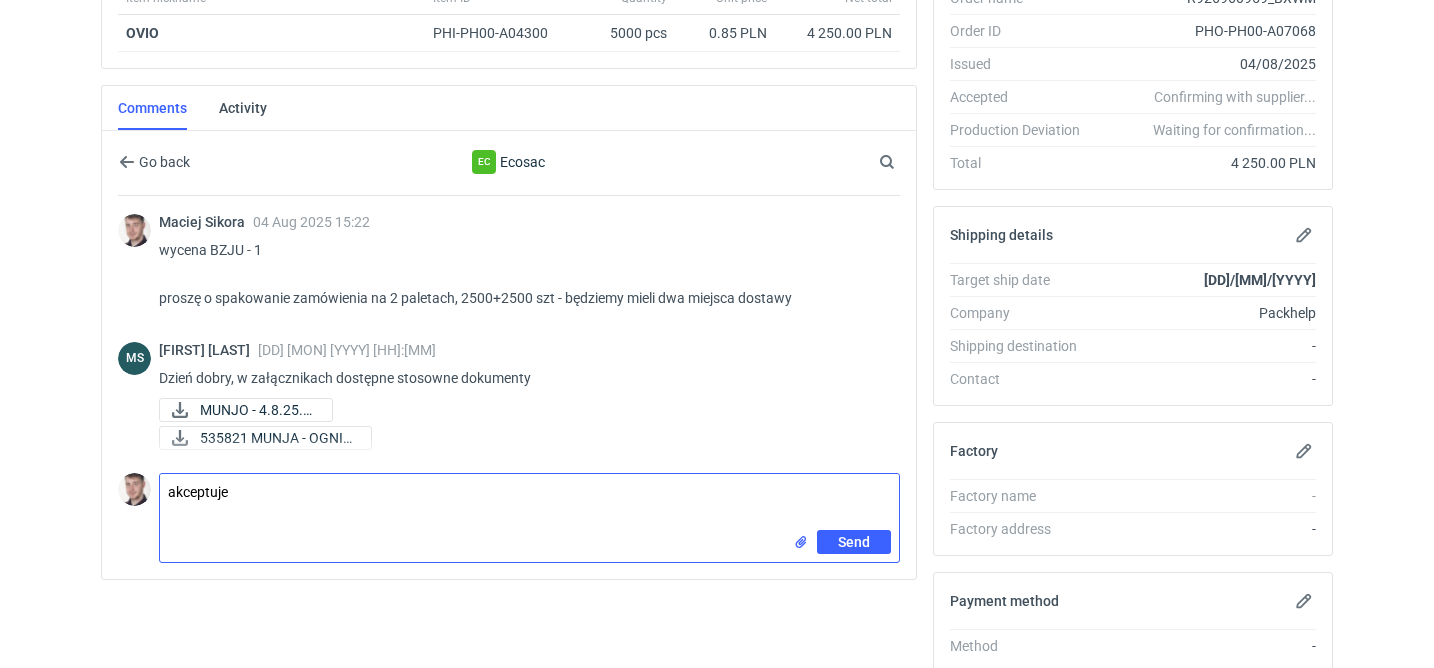 type on "akceptuje" 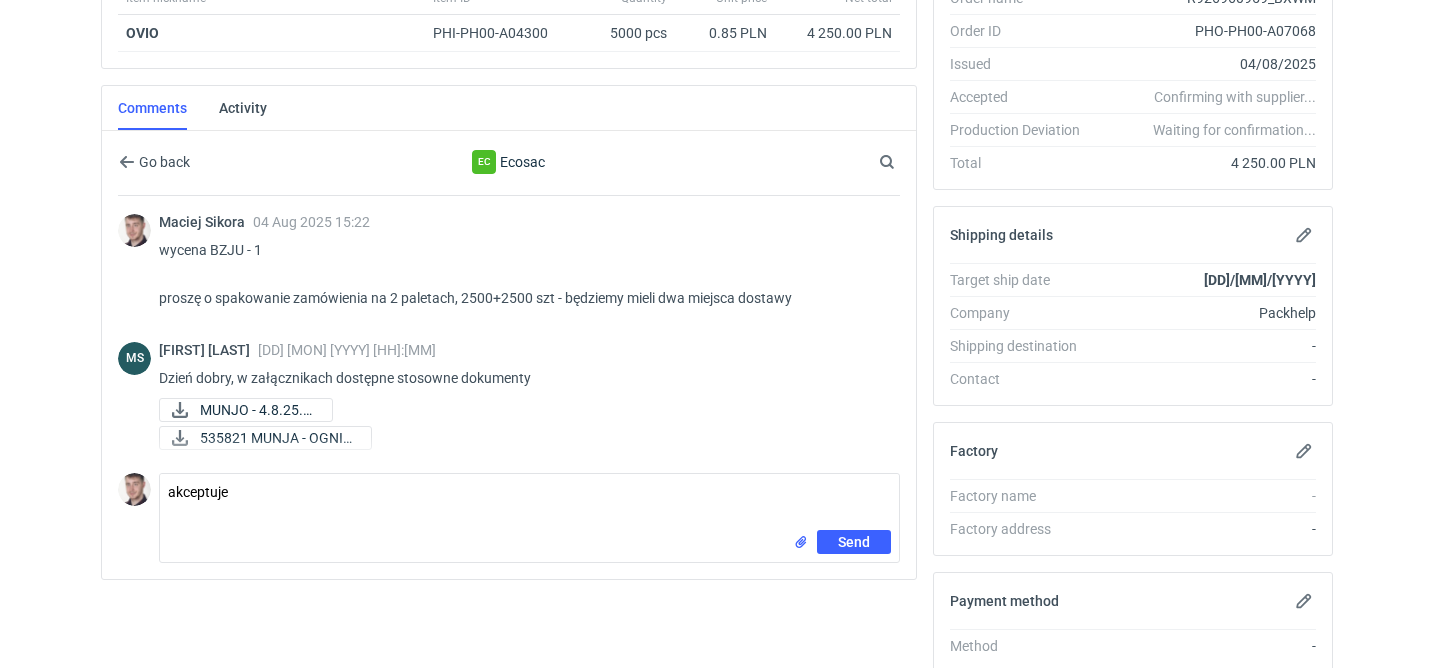 type 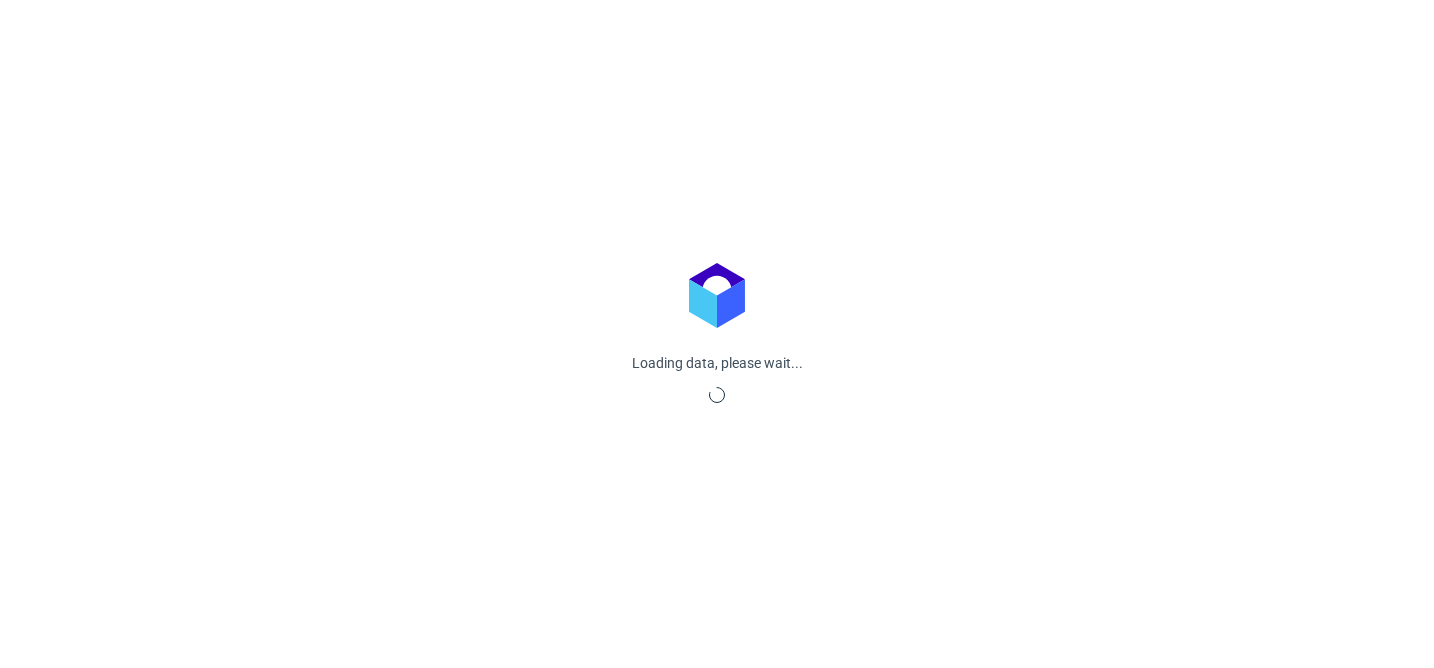 scroll, scrollTop: 0, scrollLeft: 0, axis: both 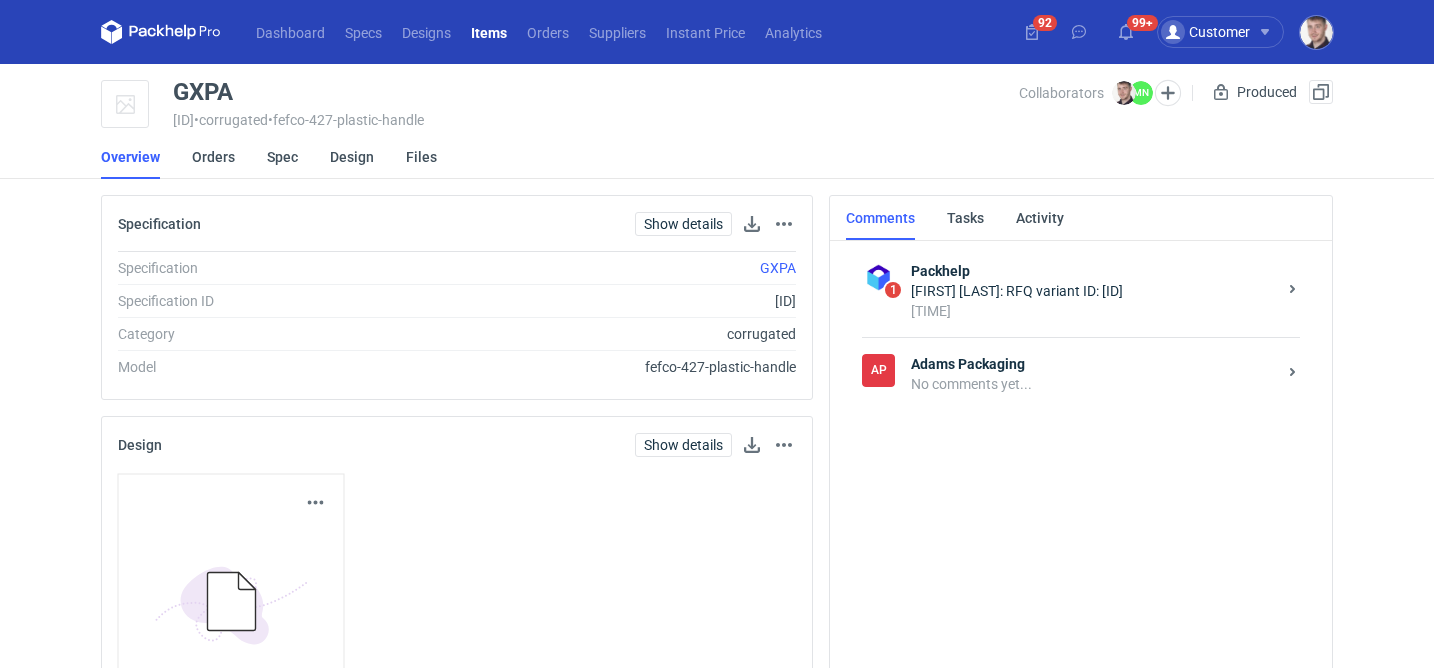 click on "No comments yet..." at bounding box center (1093, 384) 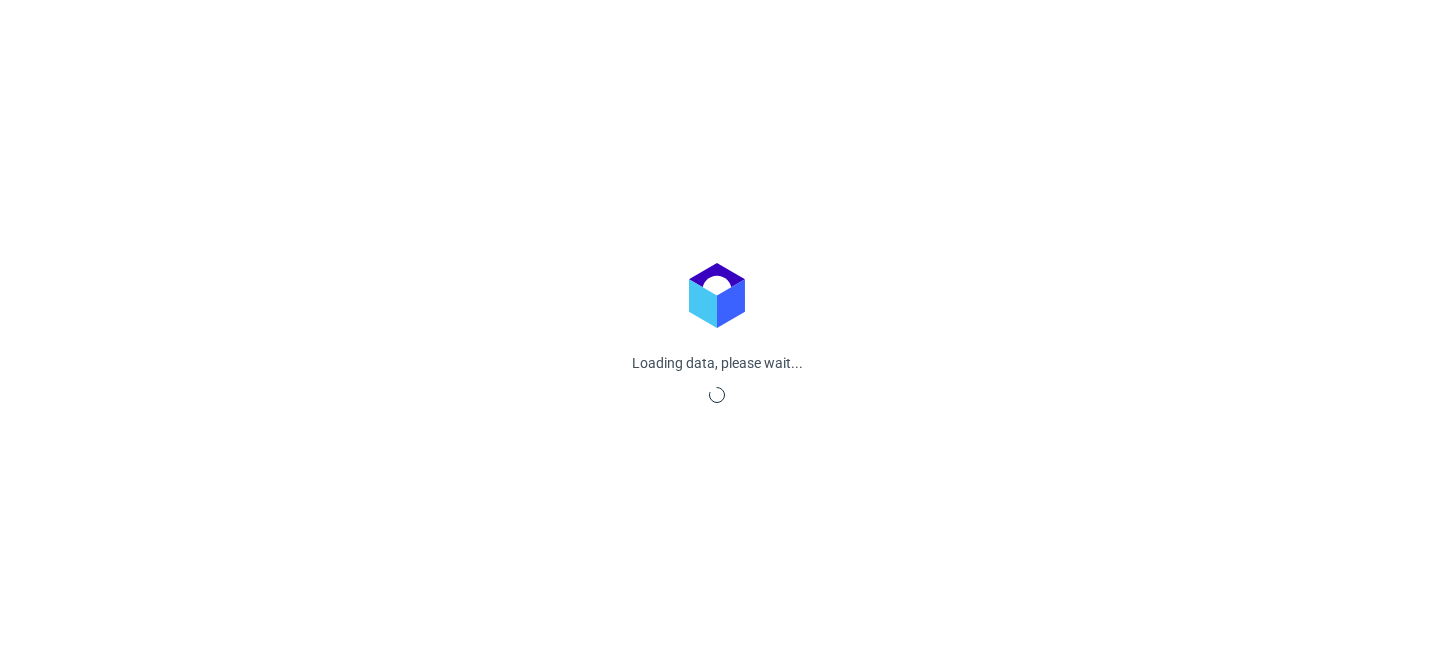 scroll, scrollTop: 0, scrollLeft: 0, axis: both 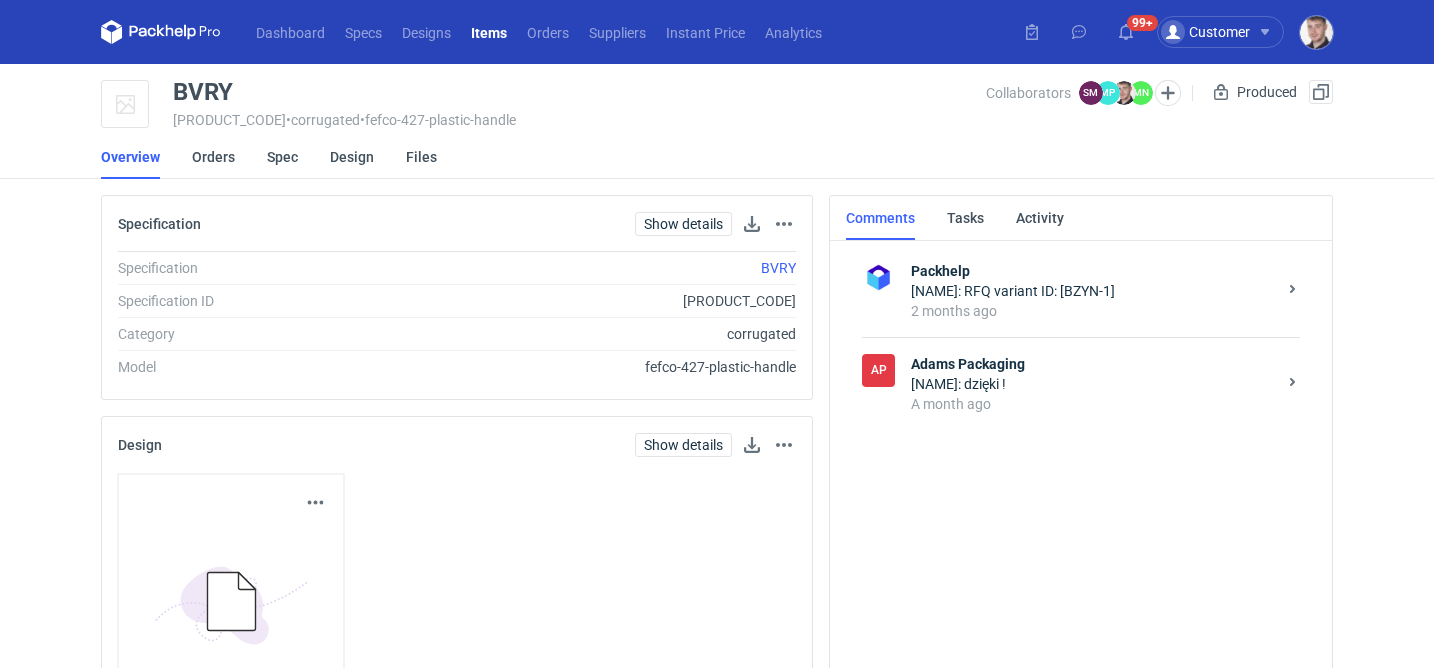 click on "[NAME]: dzięki !" at bounding box center [1093, 384] 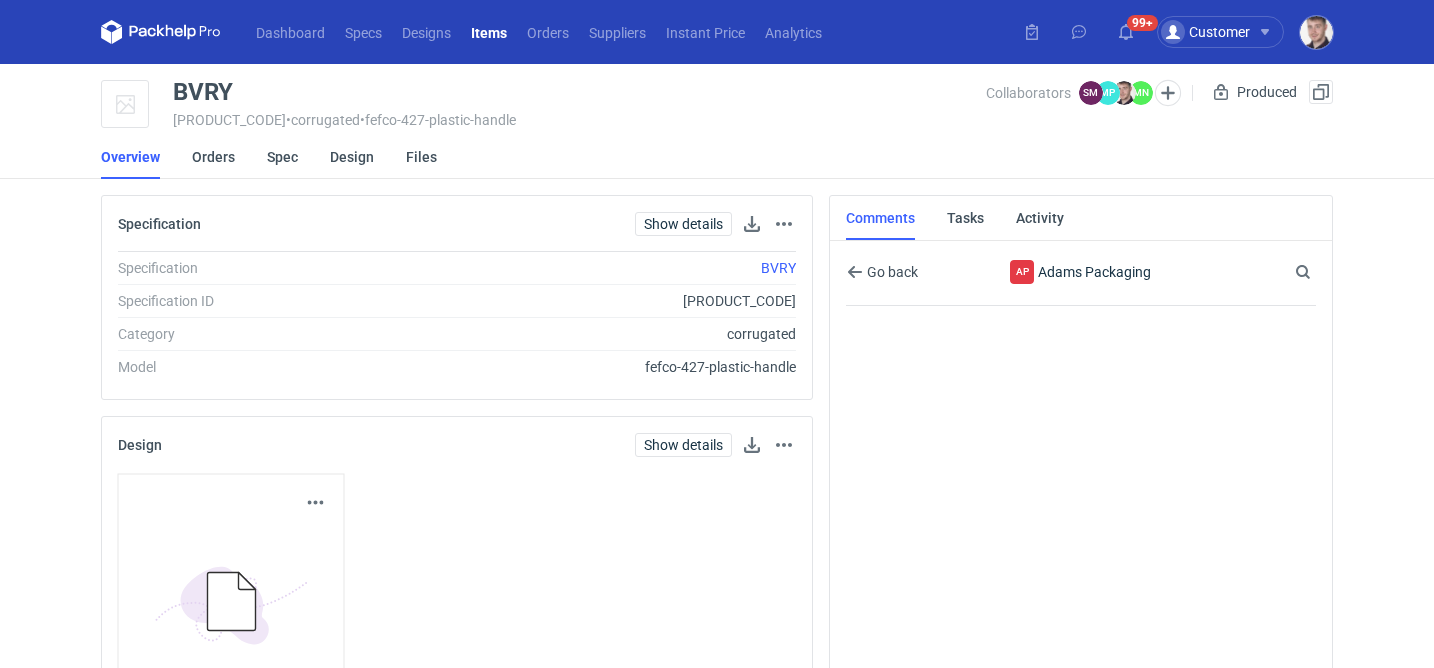 scroll, scrollTop: 50, scrollLeft: 0, axis: vertical 